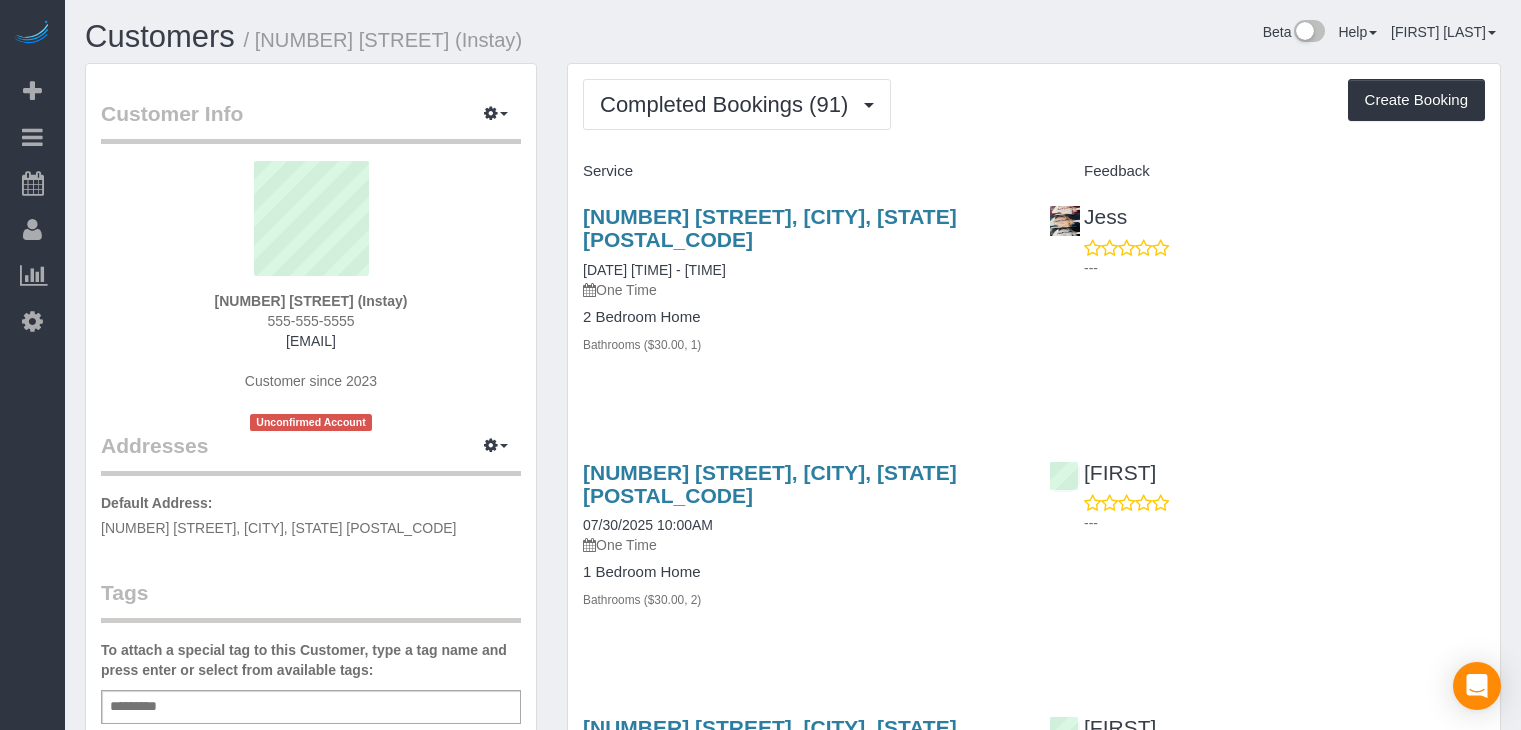 scroll, scrollTop: 0, scrollLeft: 0, axis: both 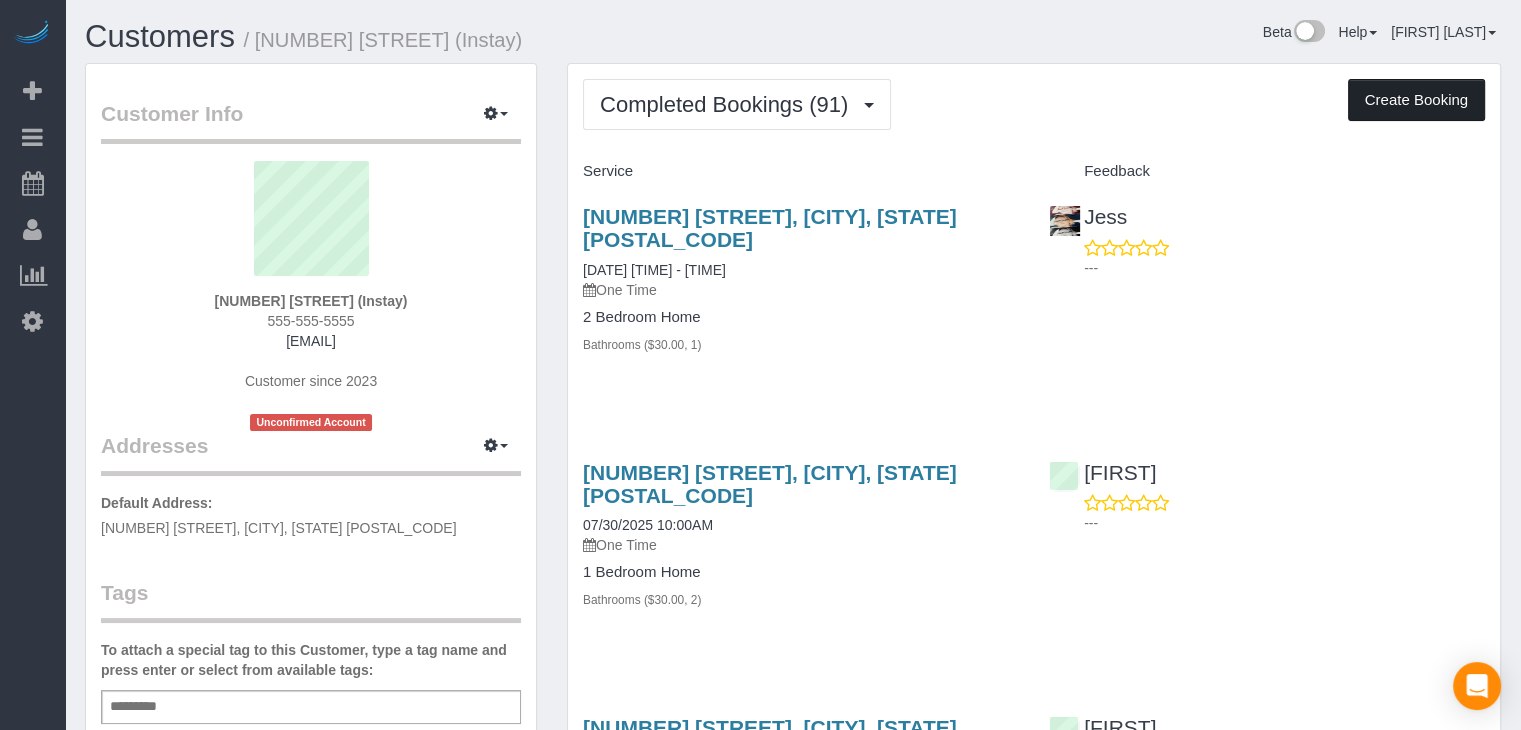 click on "Create Booking" at bounding box center (1416, 100) 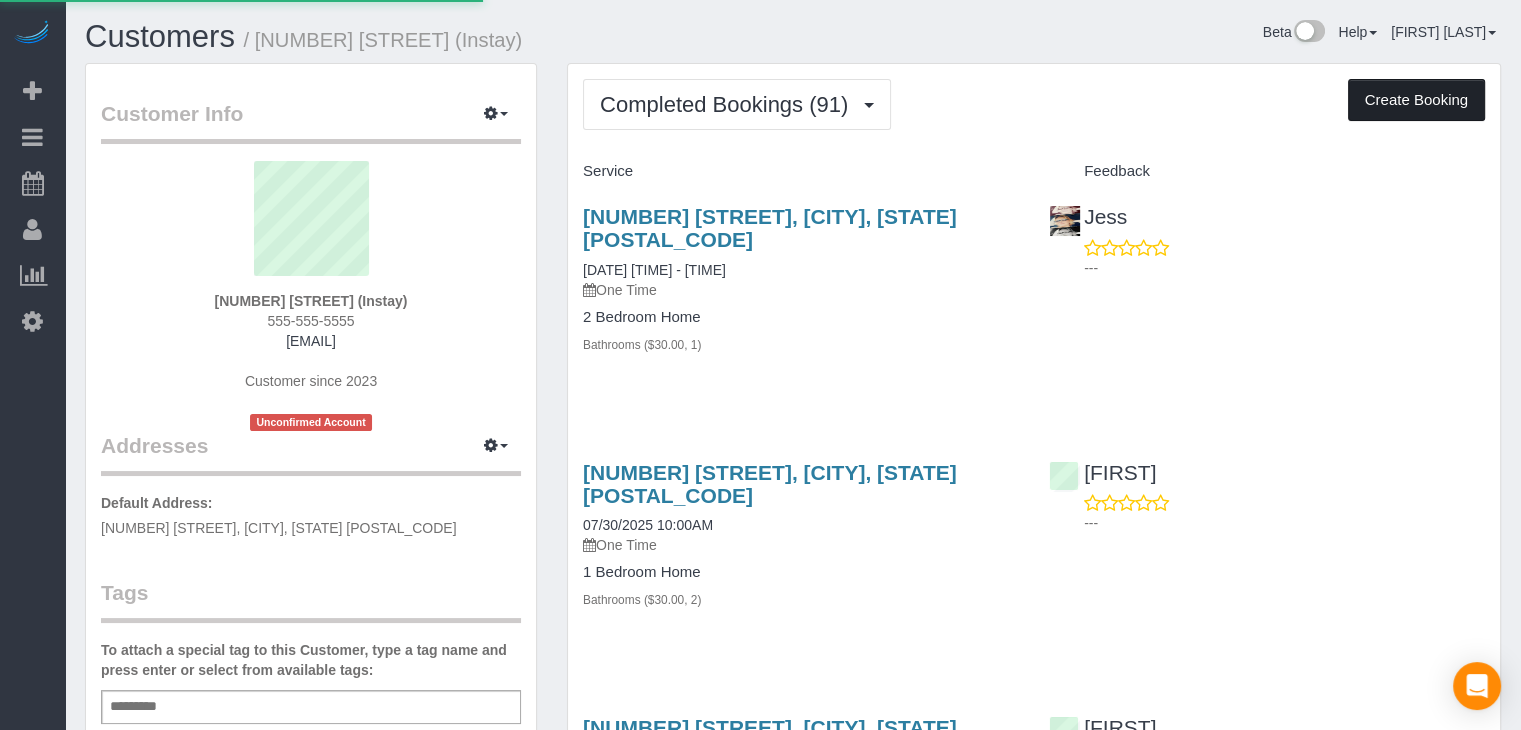 select on "IA" 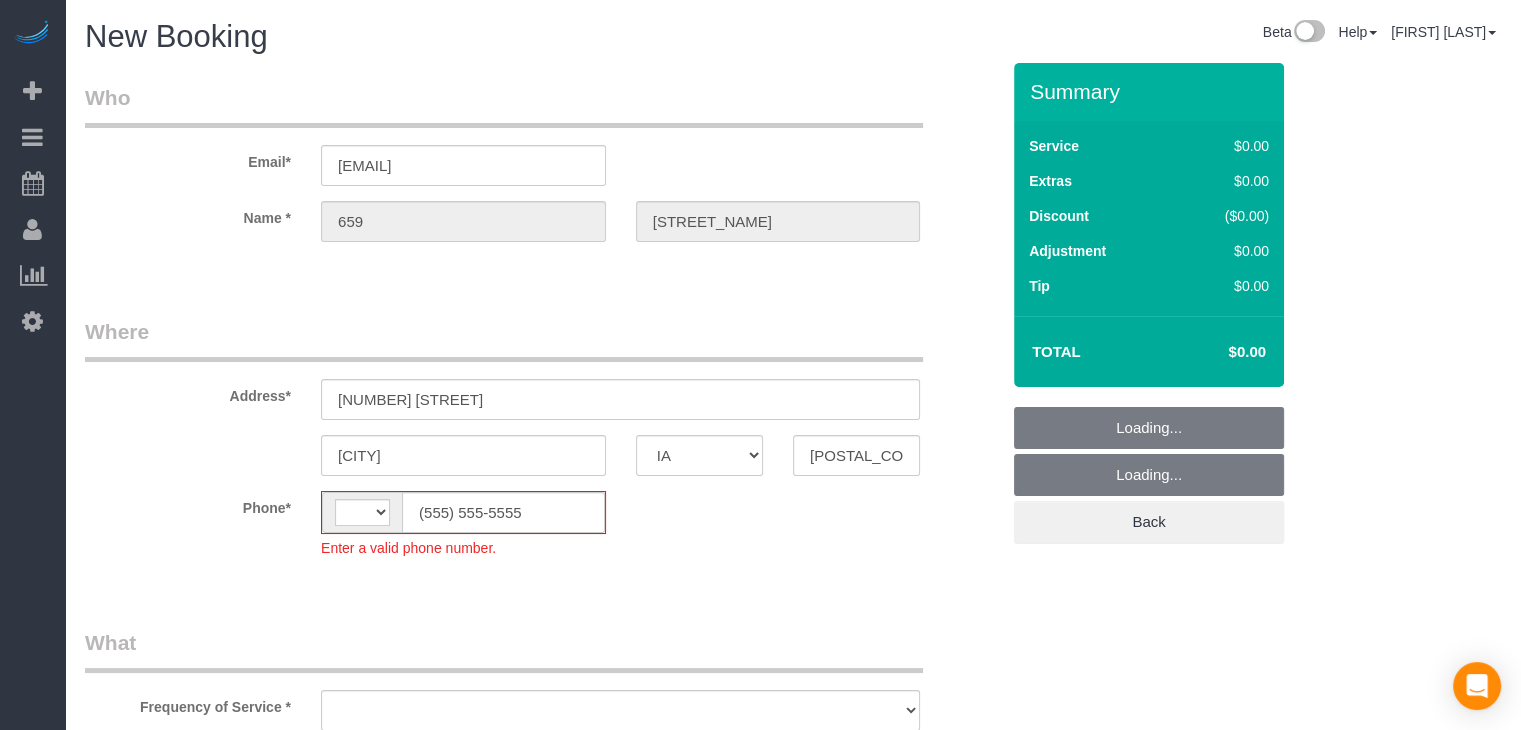 select on "string:US" 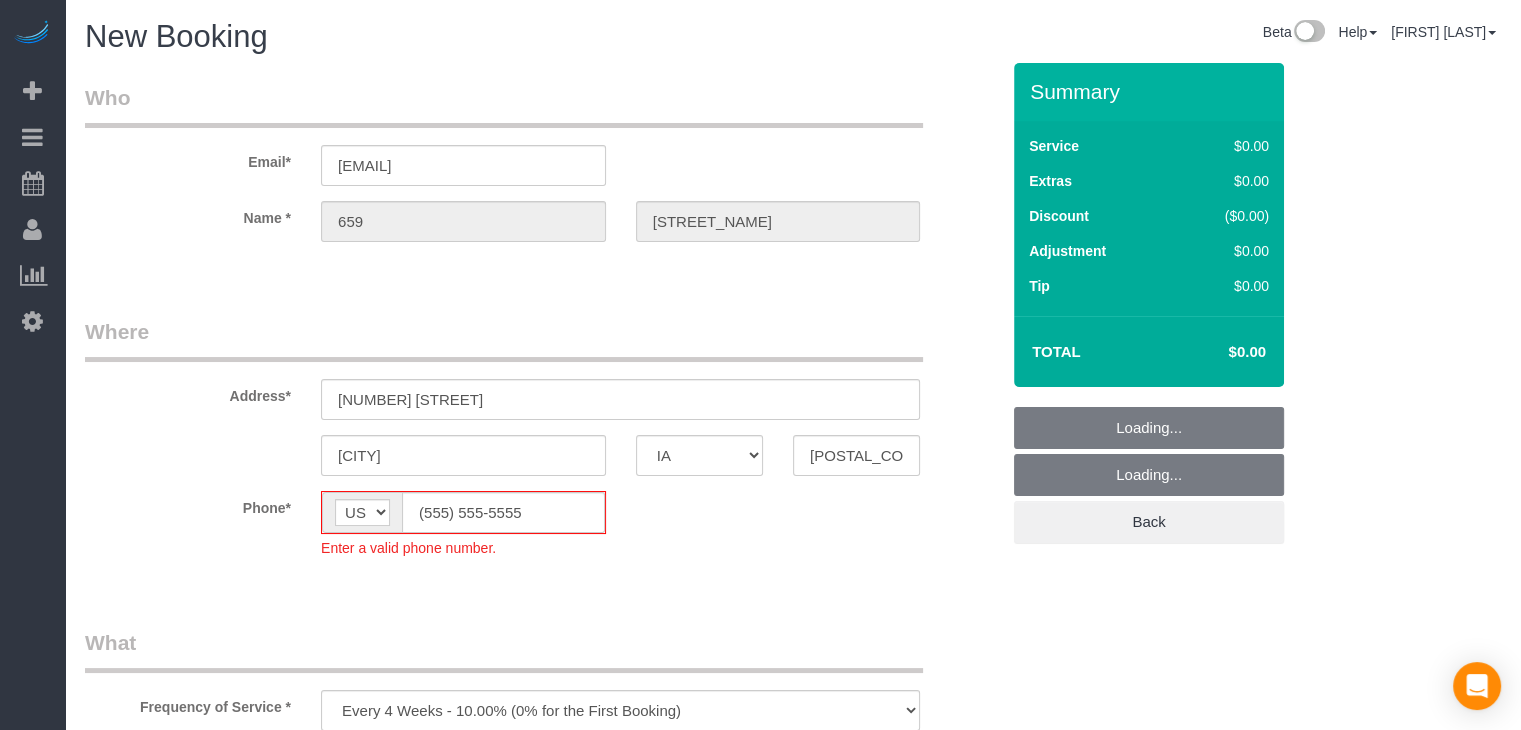 select on "object:1744" 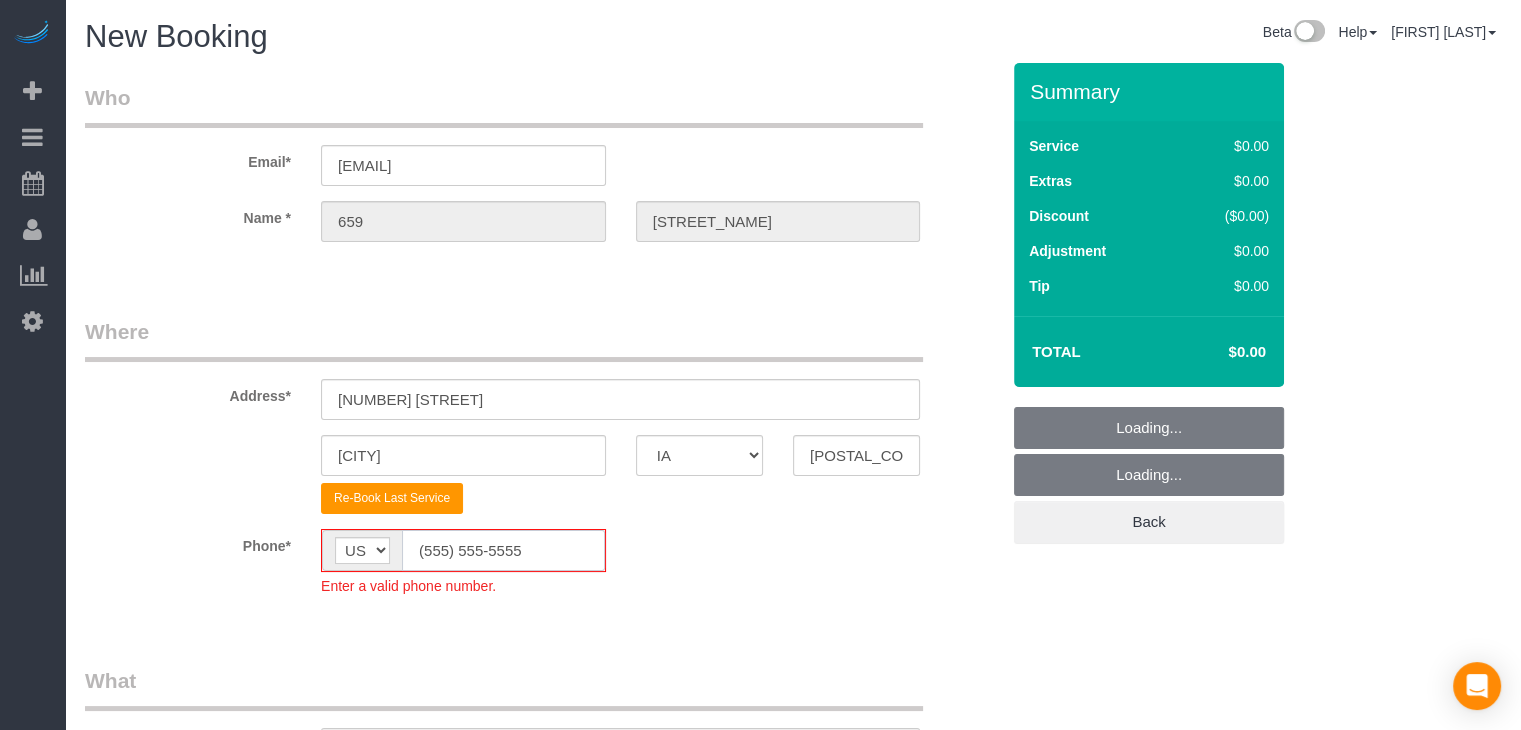 click on "(555) 555-5555" 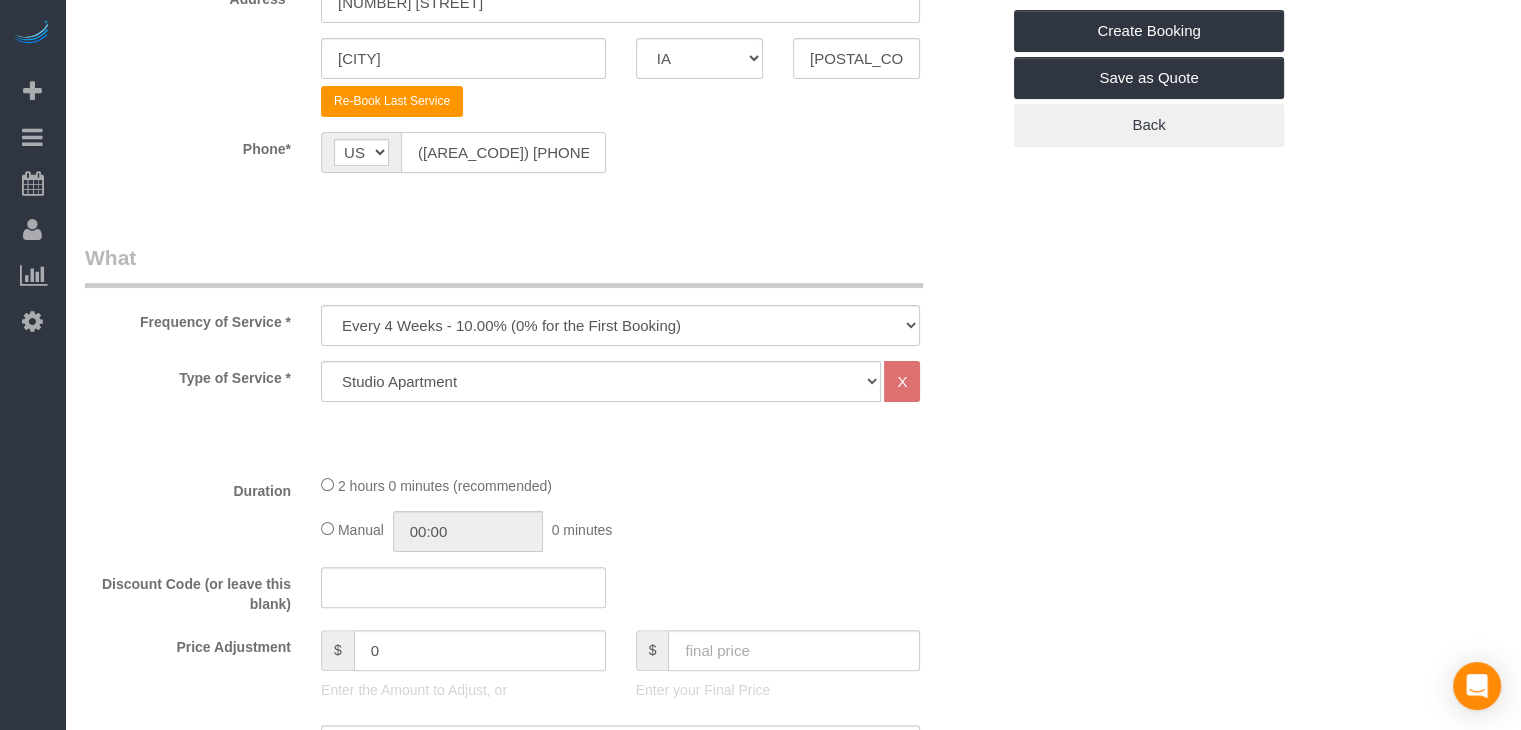 scroll, scrollTop: 436, scrollLeft: 0, axis: vertical 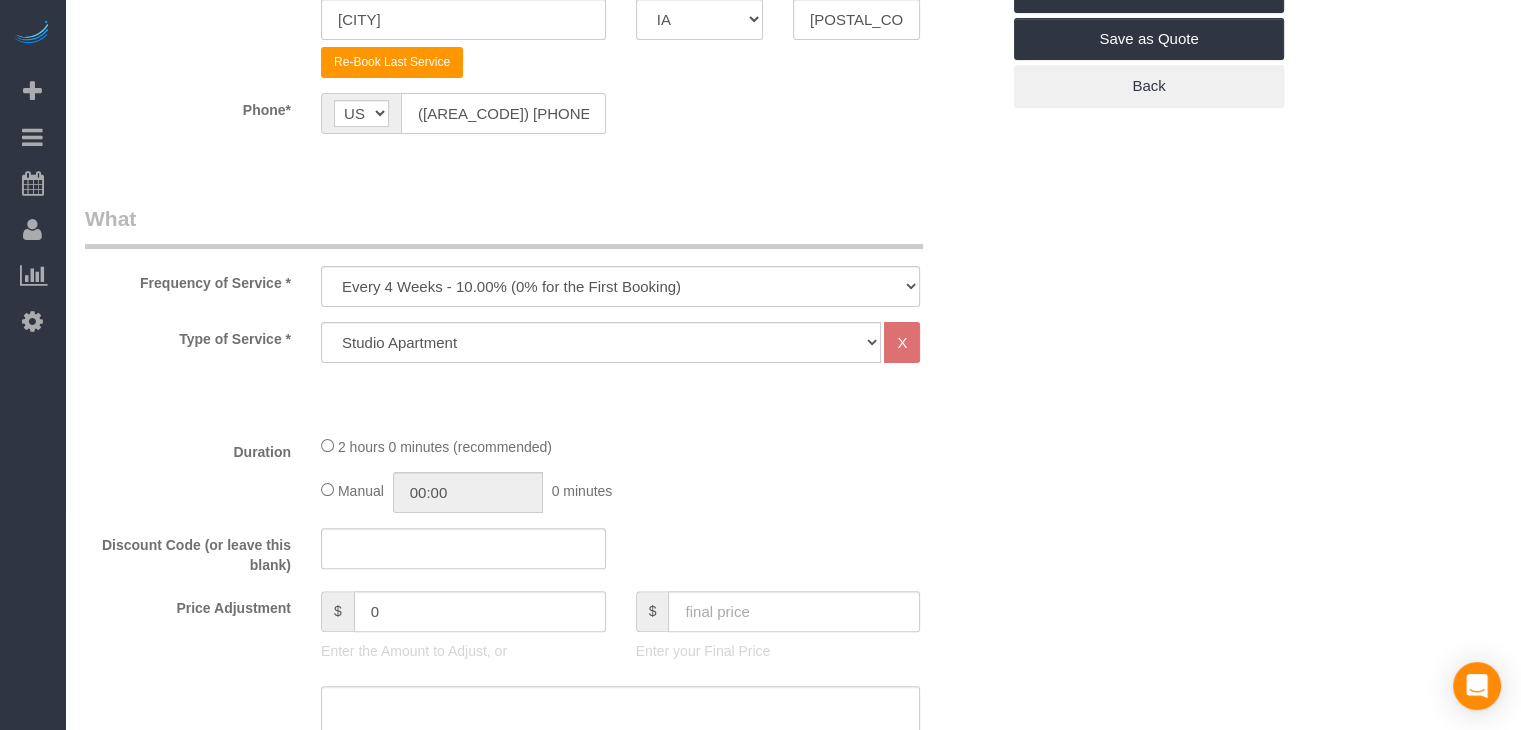 type on "([AREA_CODE]) [PHONE_PREFIX]-[PHONE_SUFFIX]" 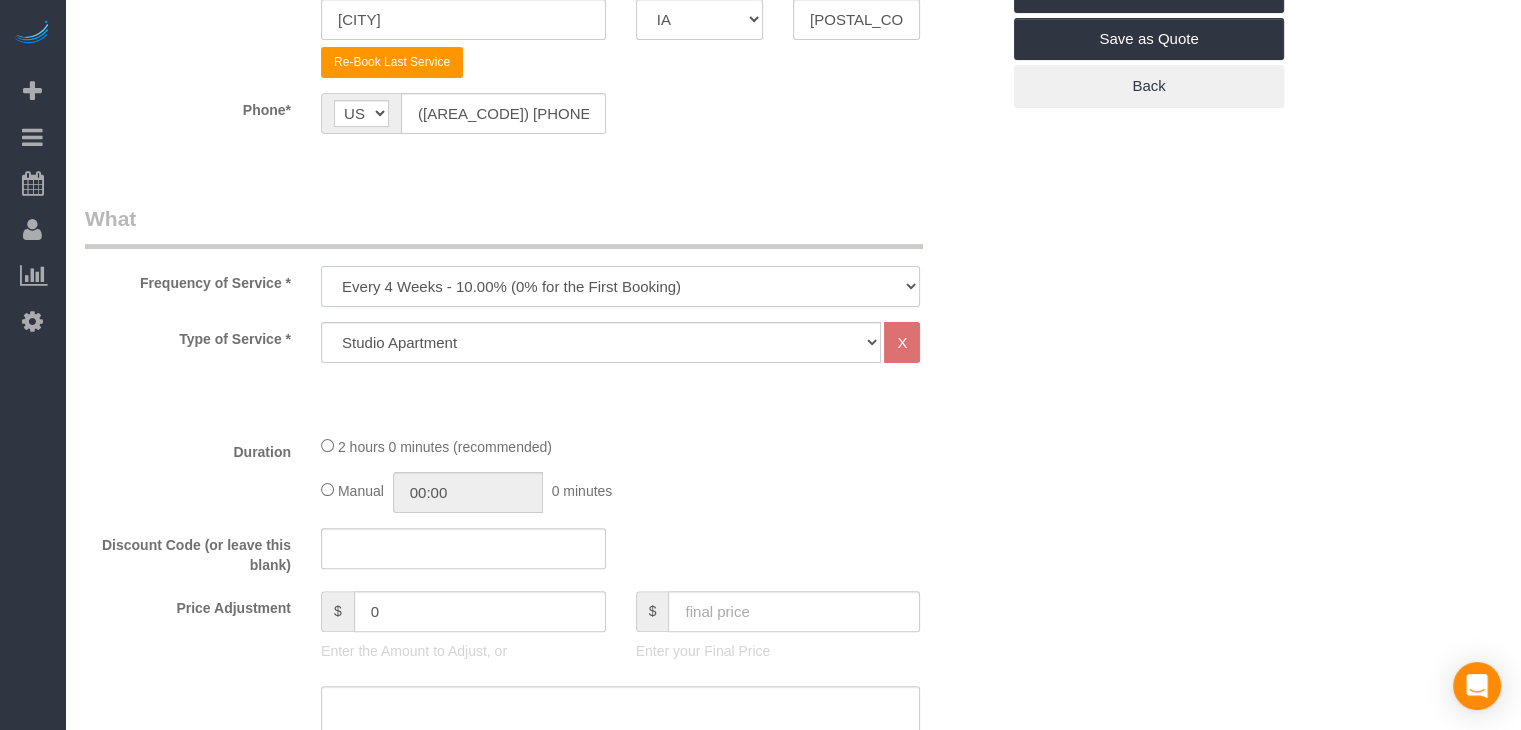 click on "Every 6 Weeks (0% for the First Booking) One Time Every 8 Weeks (0% for the First Booking) Every 4 Weeks - 10.00% (0% for the First Booking) Every 3 Weeks - 12.00% (0% for the First Booking) Every 2 Weeks - 15.00% (0% for the First Booking) Weekly - 20.00% (0% for the First Booking)" at bounding box center (620, 286) 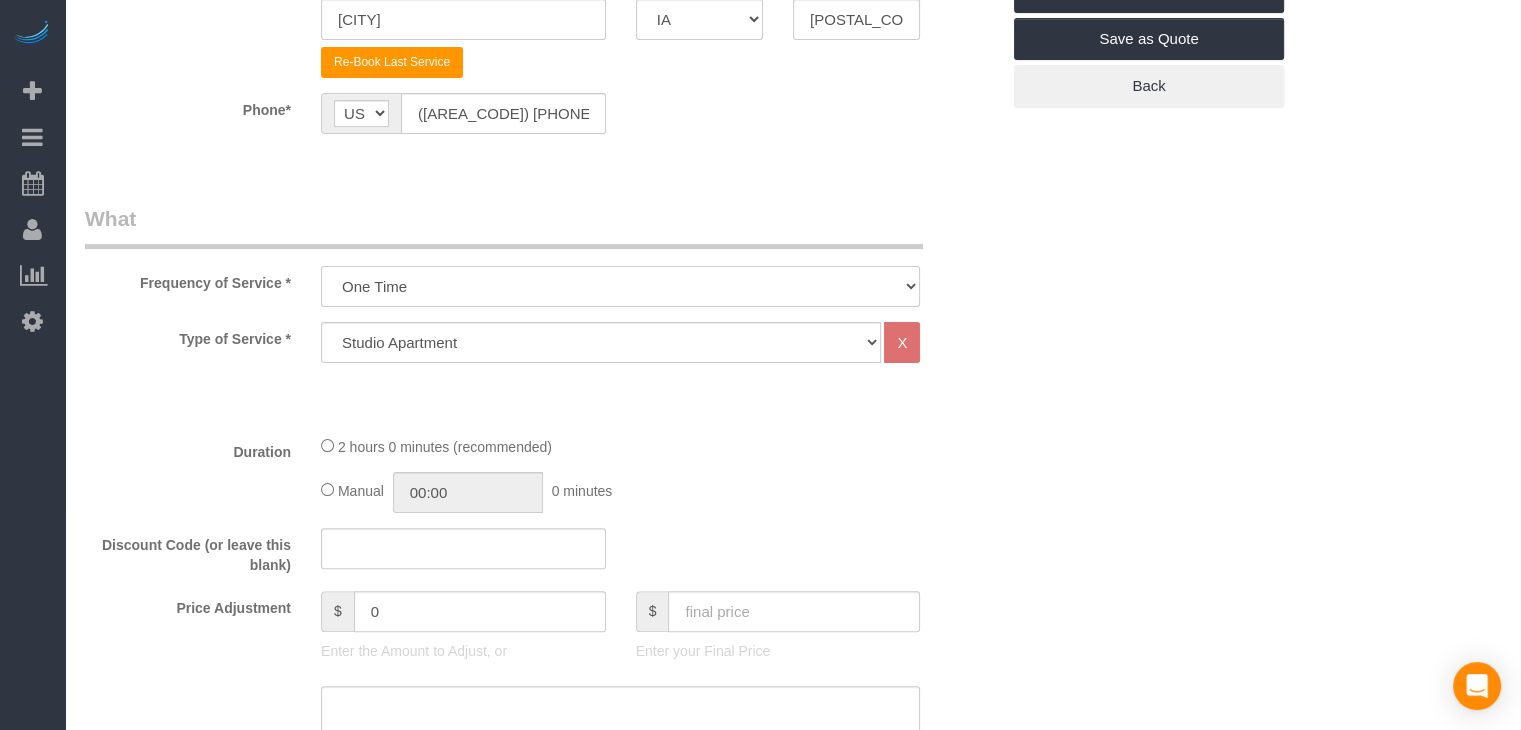 click on "Every 6 Weeks (0% for the First Booking) One Time Every 8 Weeks (0% for the First Booking) Every 4 Weeks - 10.00% (0% for the First Booking) Every 3 Weeks - 12.00% (0% for the First Booking) Every 2 Weeks - 15.00% (0% for the First Booking) Weekly - 20.00% (0% for the First Booking)" at bounding box center [620, 286] 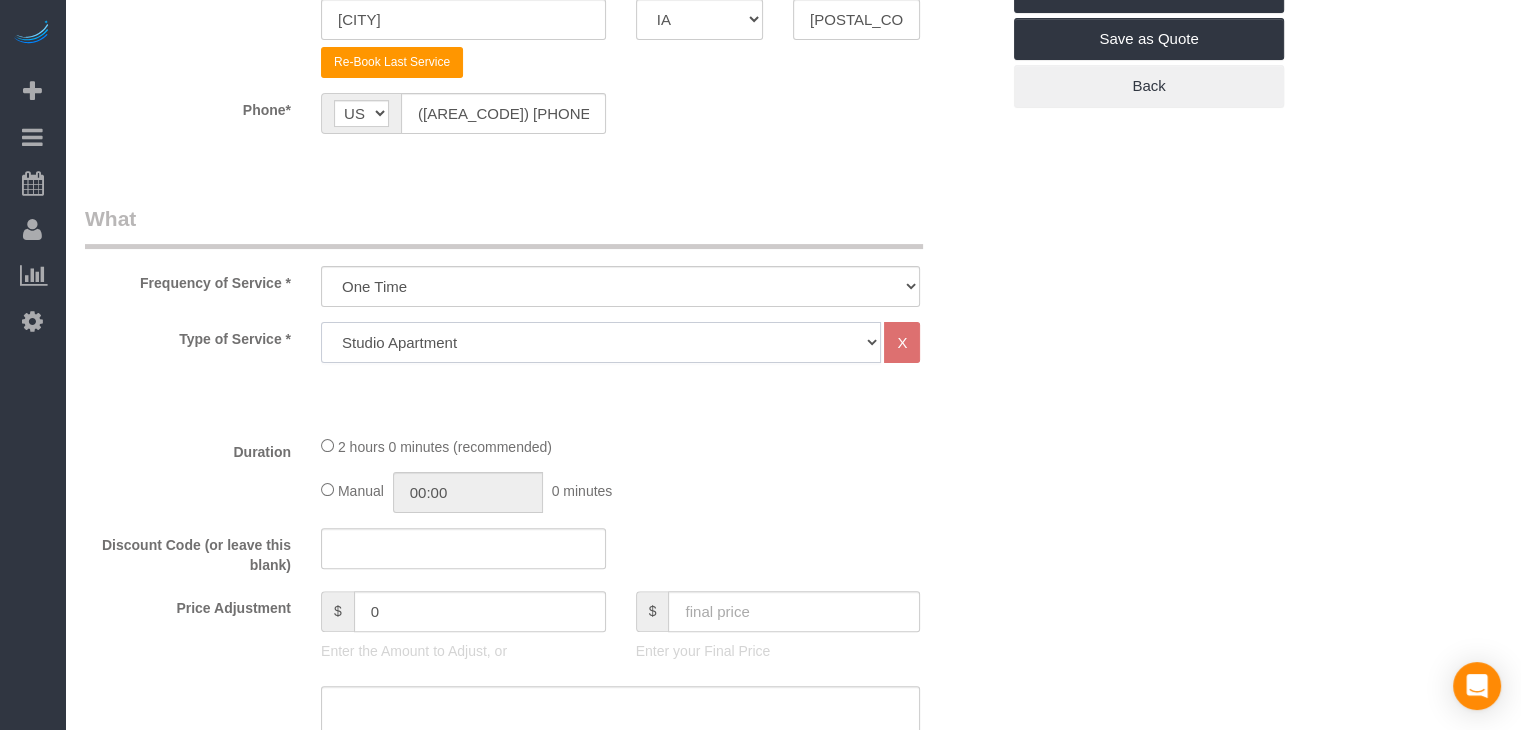 click on "Studio Apartment 1 Bedroom Home 2 Bedroom Home 3 Bedroom Home 4 Bedroom Home 5 Bedroom Home 6 Bedroom Home 7 Bedroom Home Hourly Cleaning Hazard/Emergency Cleaning General Maintenance" 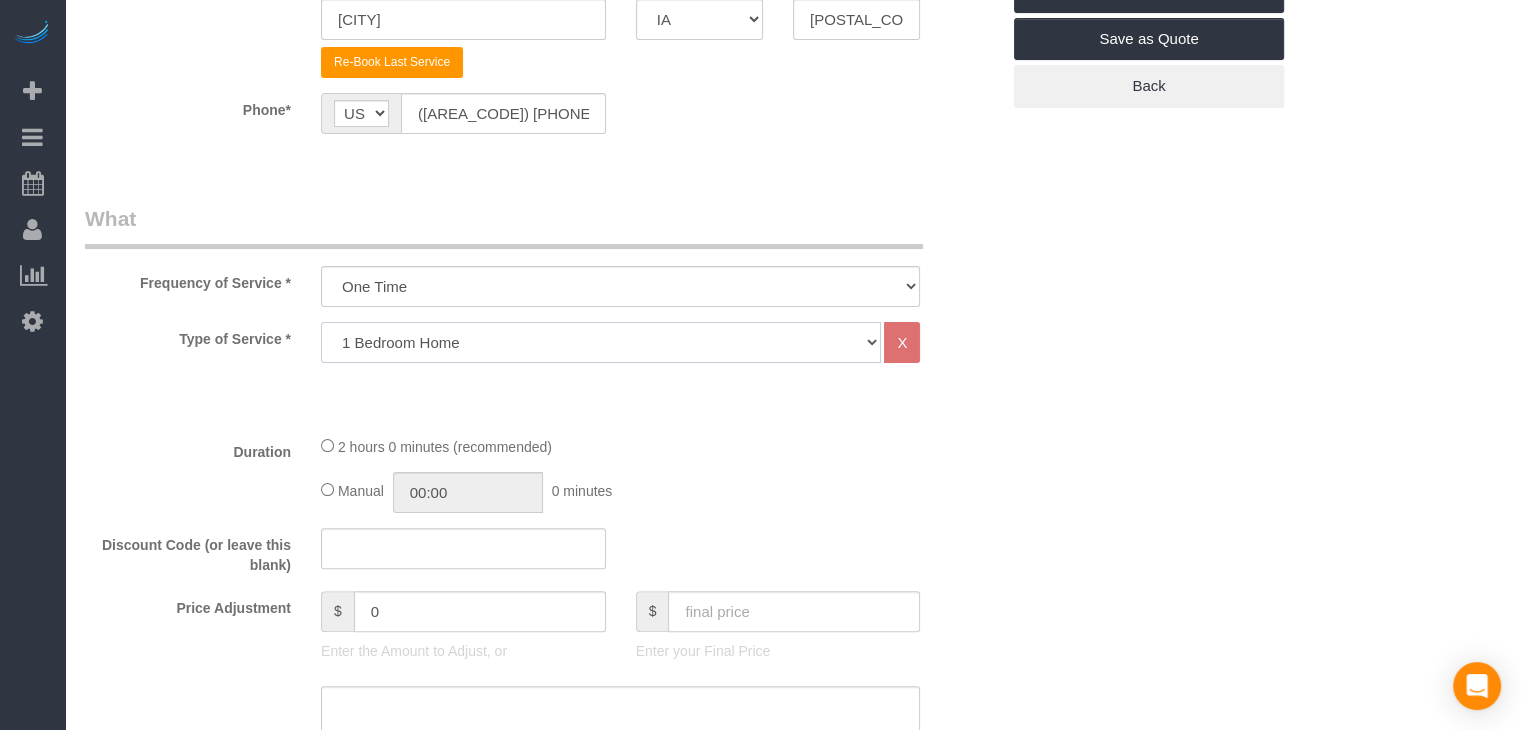 click on "Studio Apartment 1 Bedroom Home 2 Bedroom Home 3 Bedroom Home 4 Bedroom Home 5 Bedroom Home 6 Bedroom Home 7 Bedroom Home Hourly Cleaning Hazard/Emergency Cleaning General Maintenance" 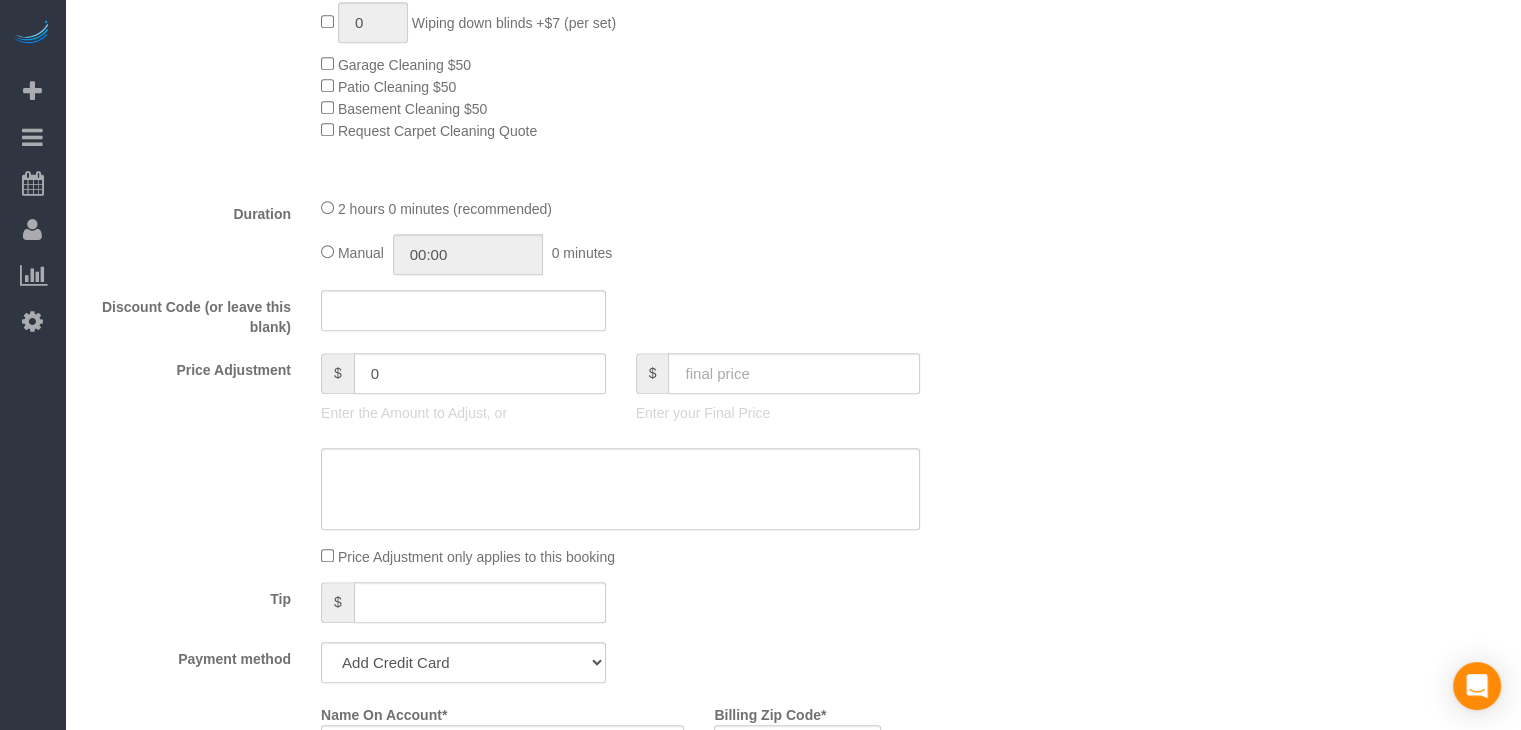 scroll, scrollTop: 1172, scrollLeft: 0, axis: vertical 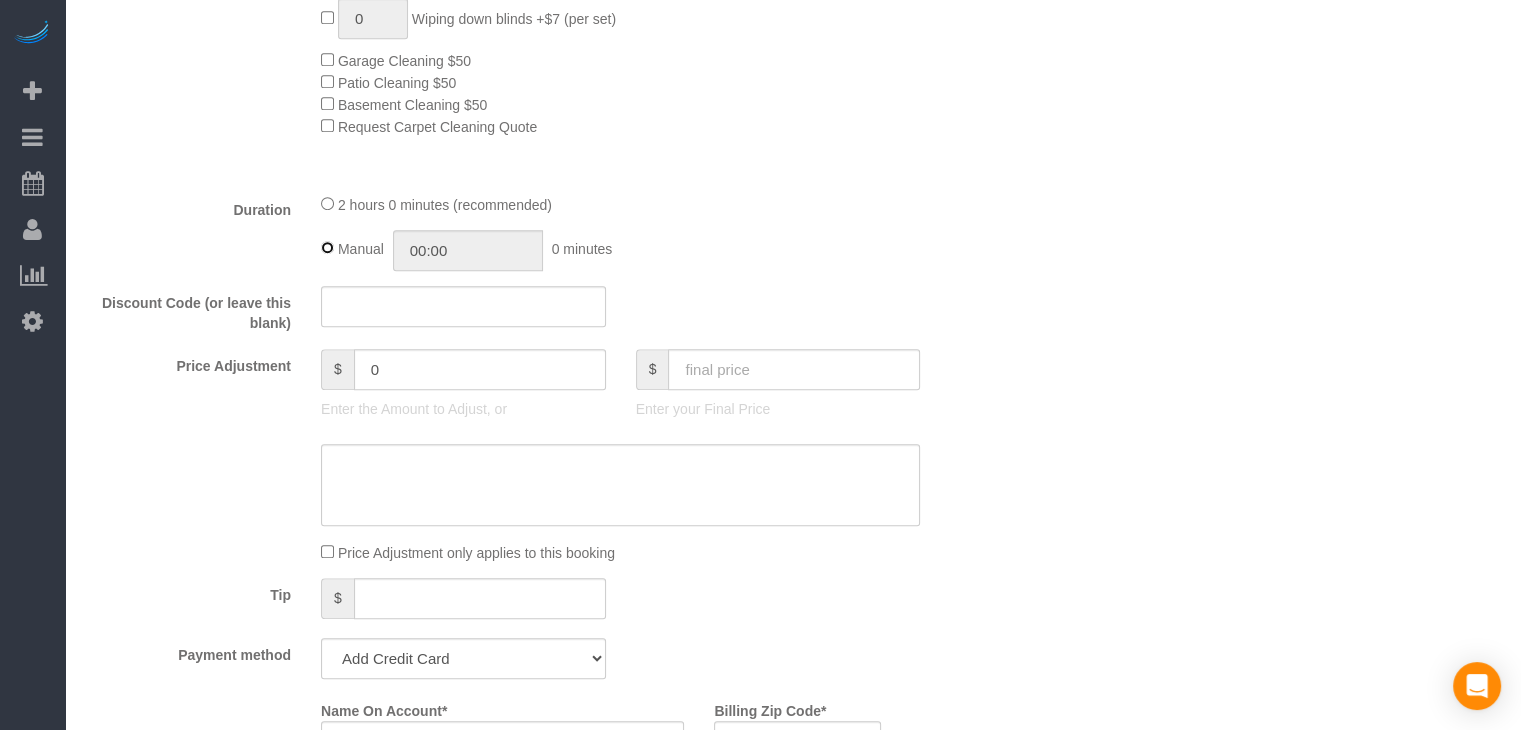 type on "02:00" 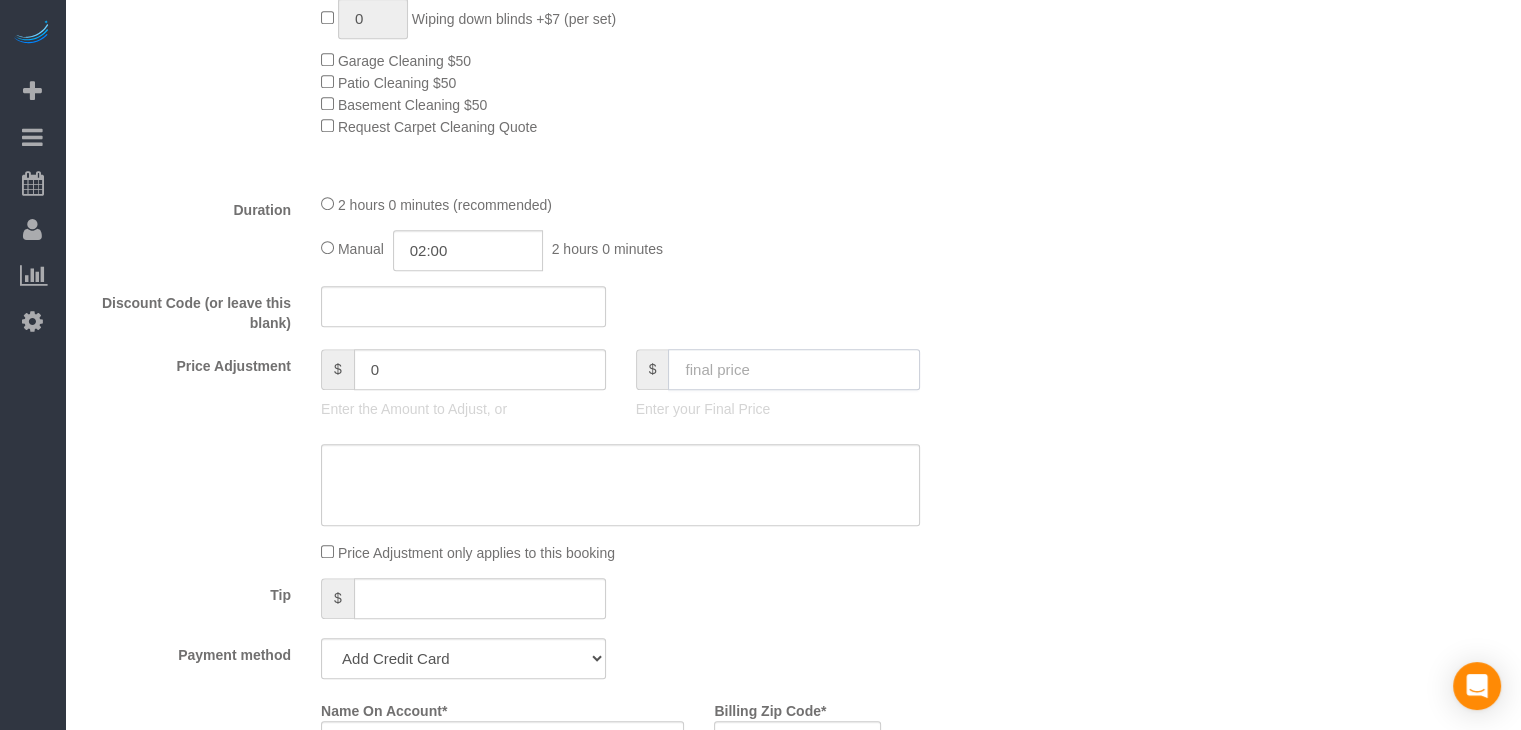 click 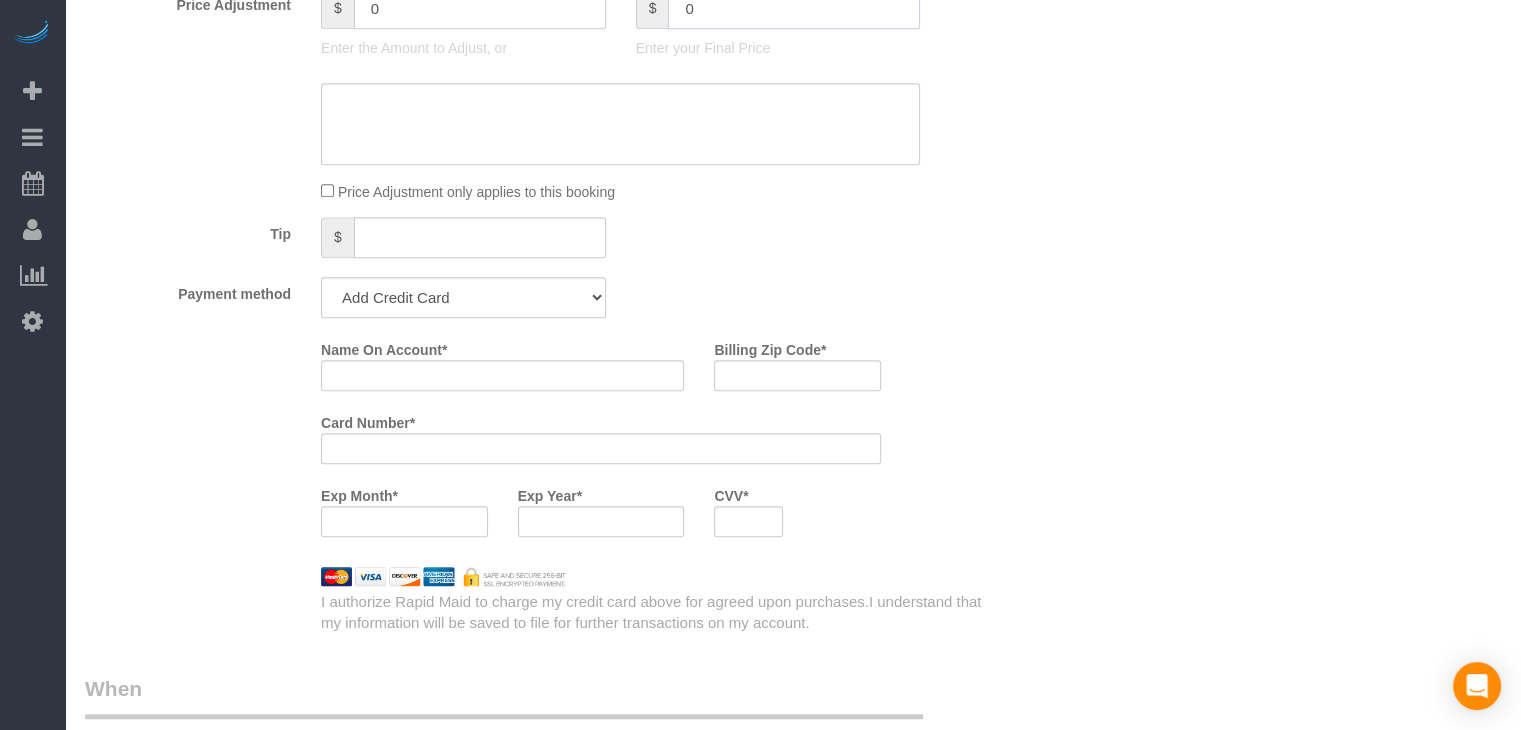 scroll, scrollTop: 1632, scrollLeft: 0, axis: vertical 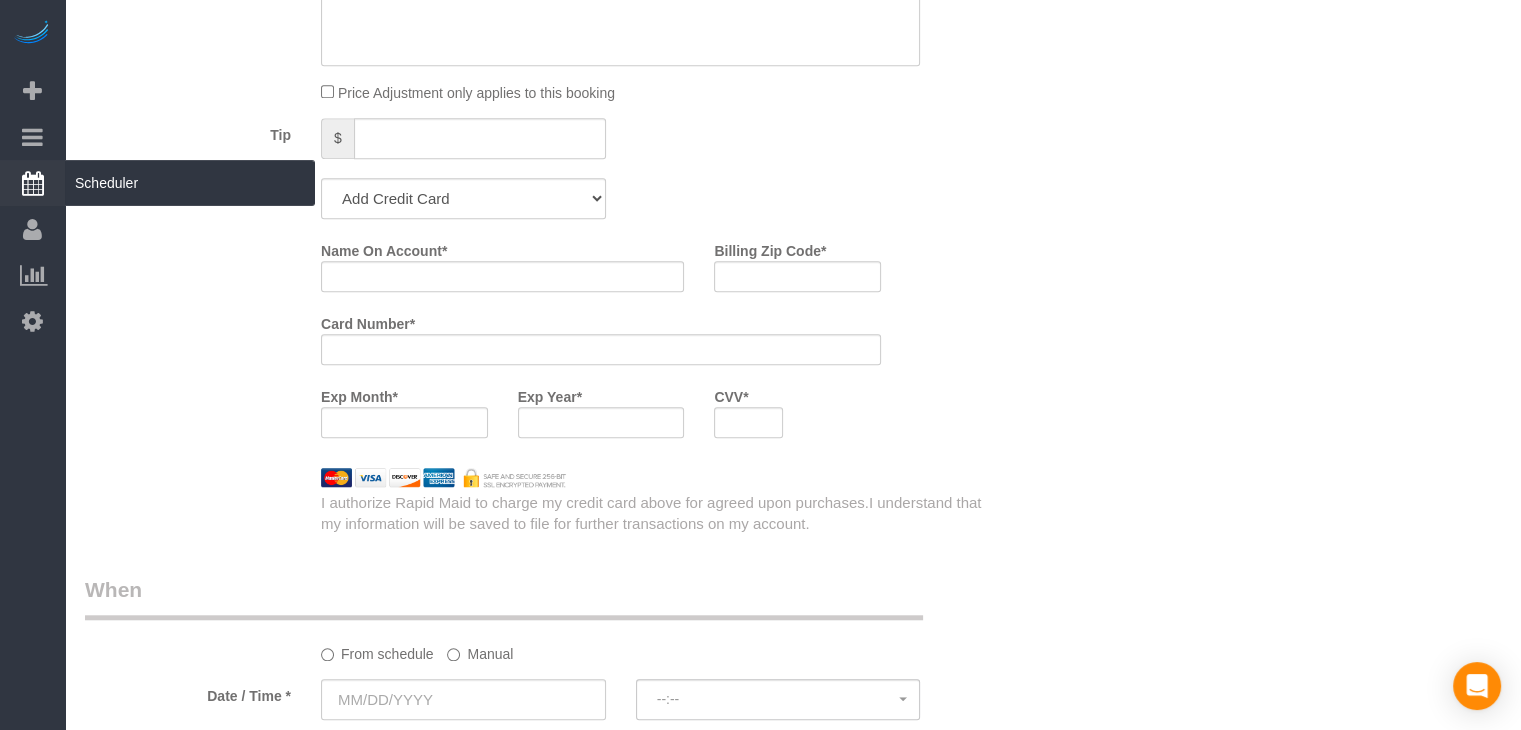 type on "-139" 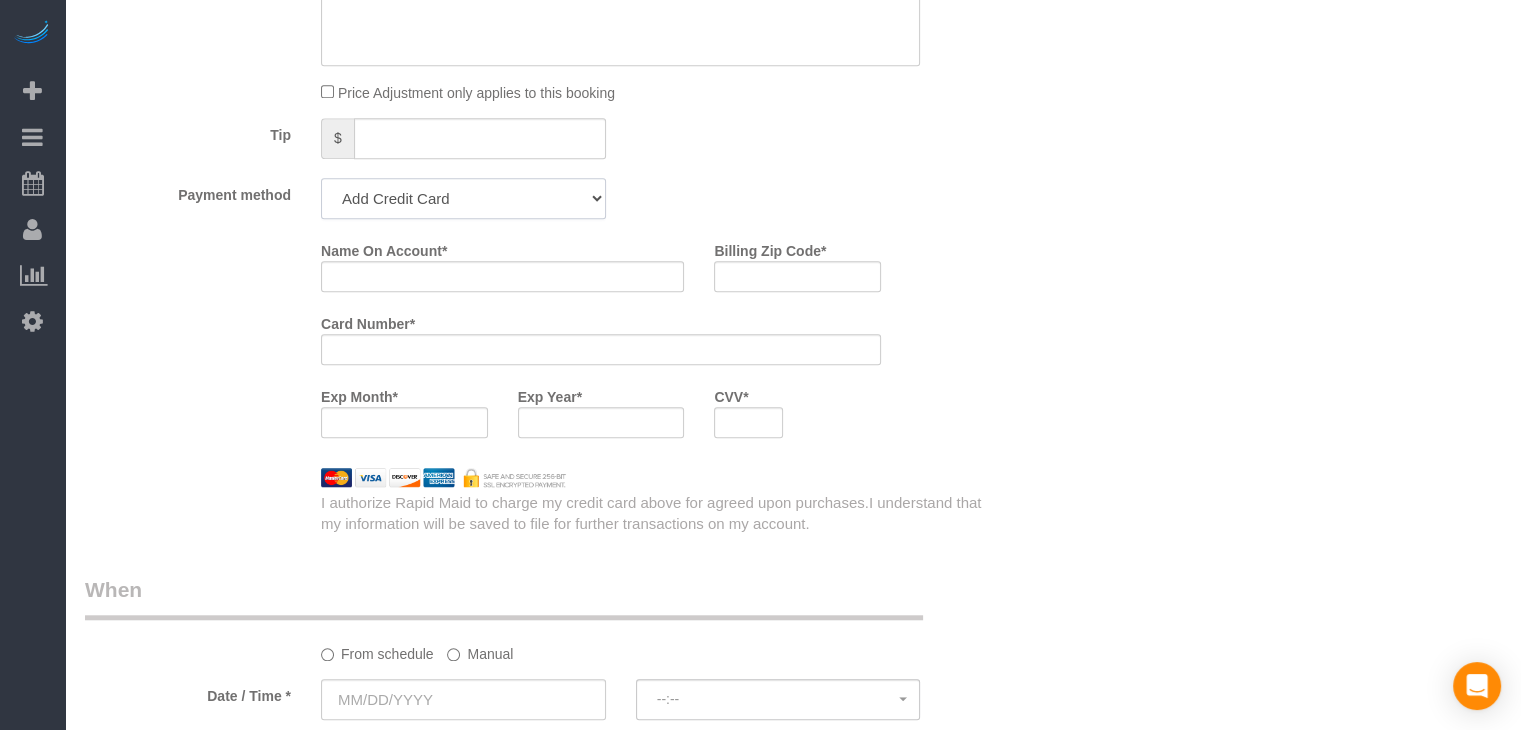 drag, startPoint x: 353, startPoint y: 209, endPoint x: 352, endPoint y: 223, distance: 14.035668 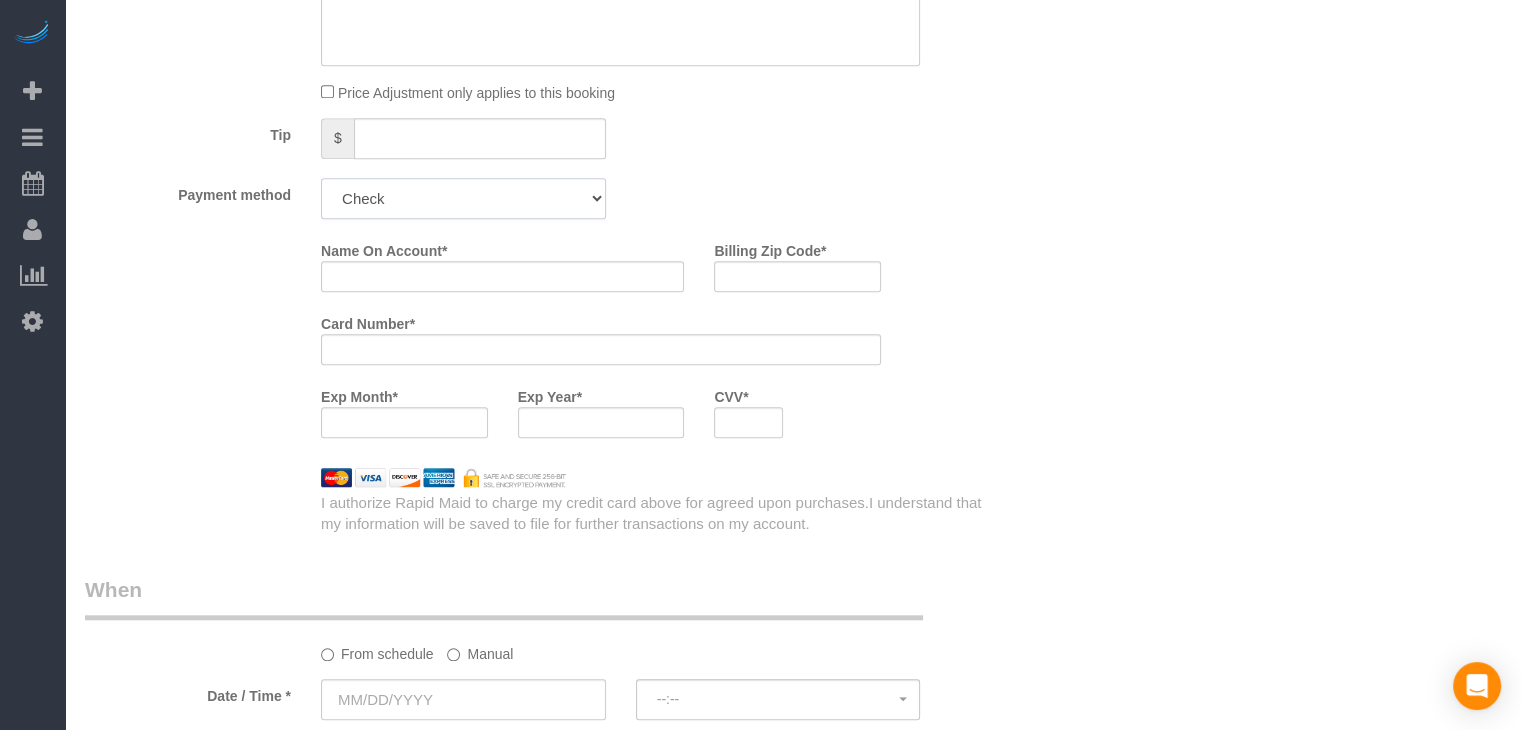 click on "Add Credit Card Cash Check Paypal" 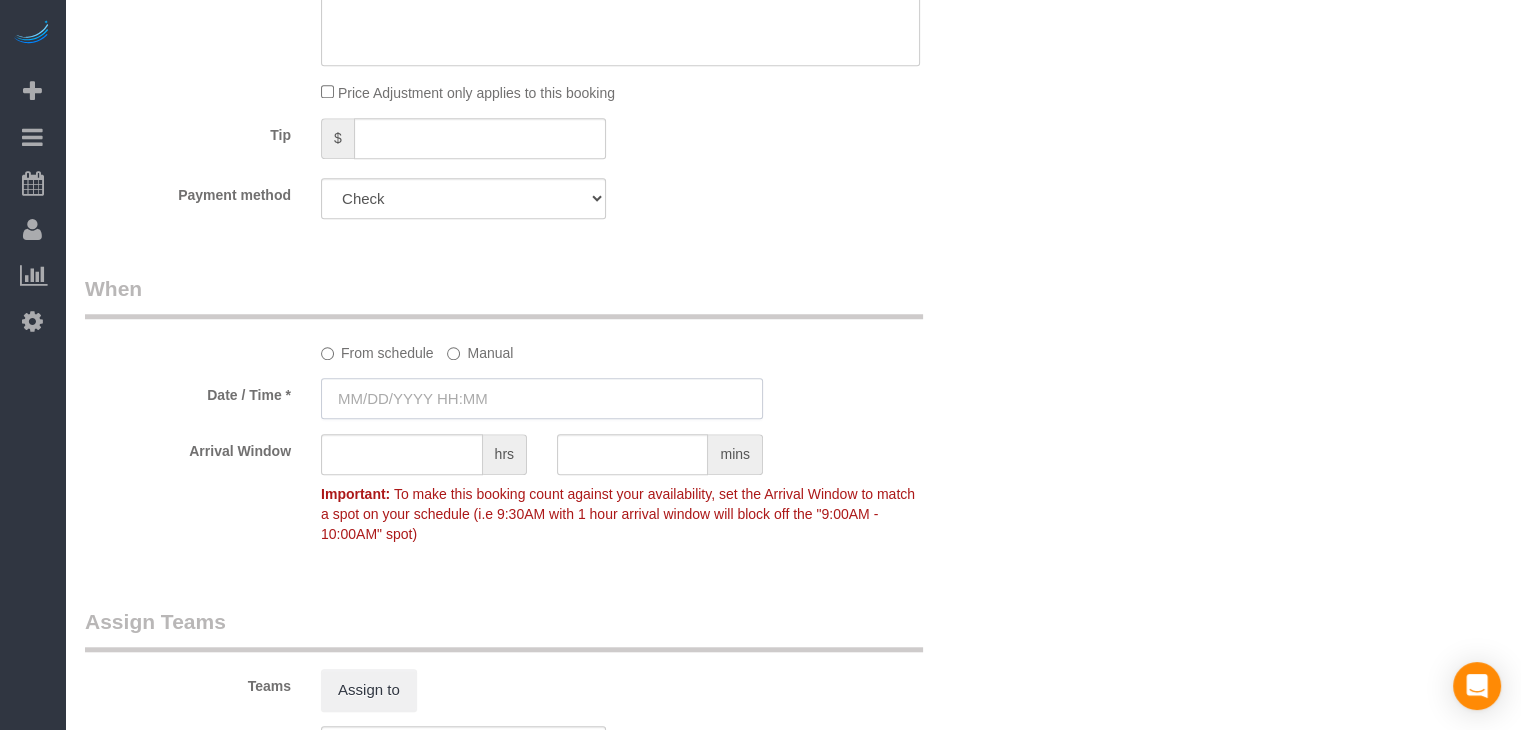 click at bounding box center [542, 398] 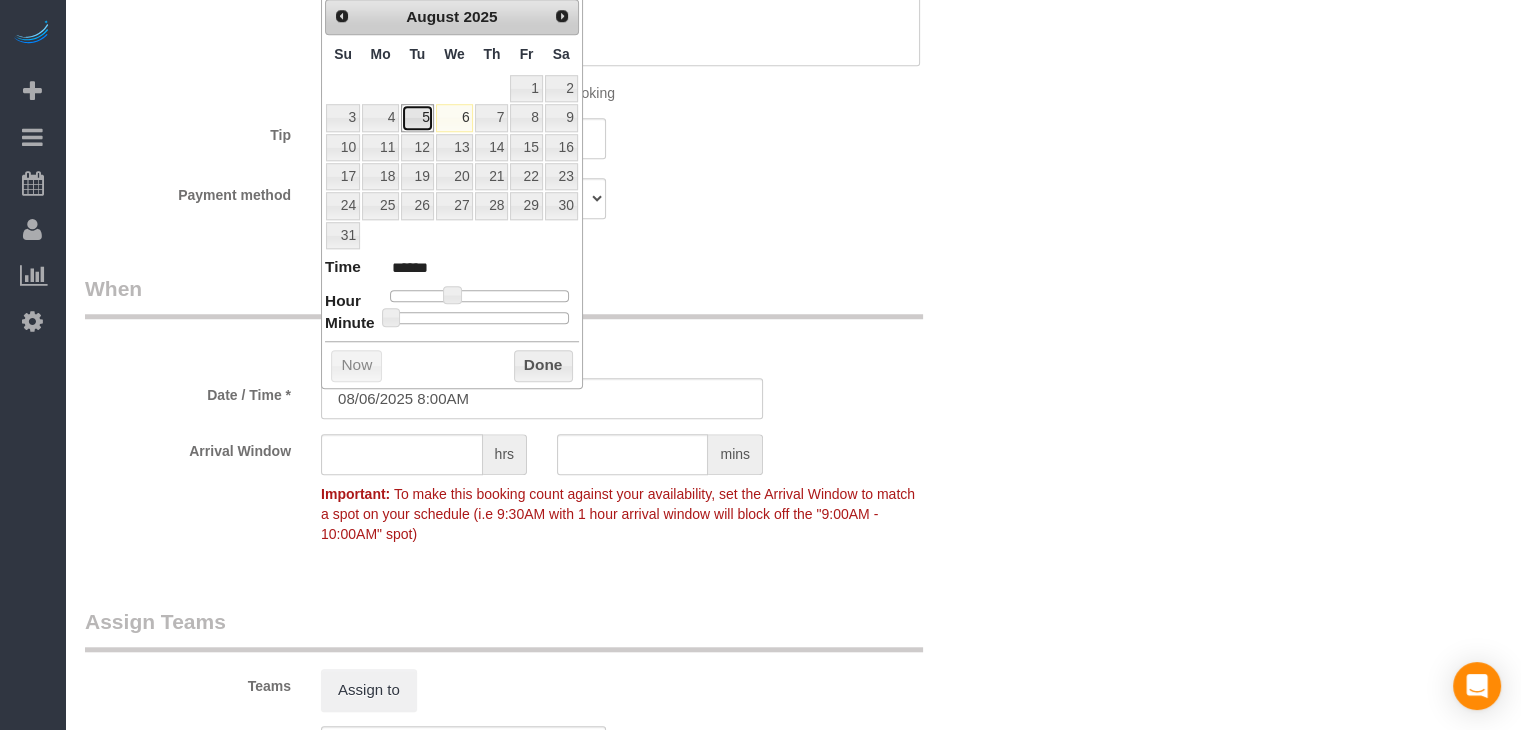 click on "5" at bounding box center (417, 117) 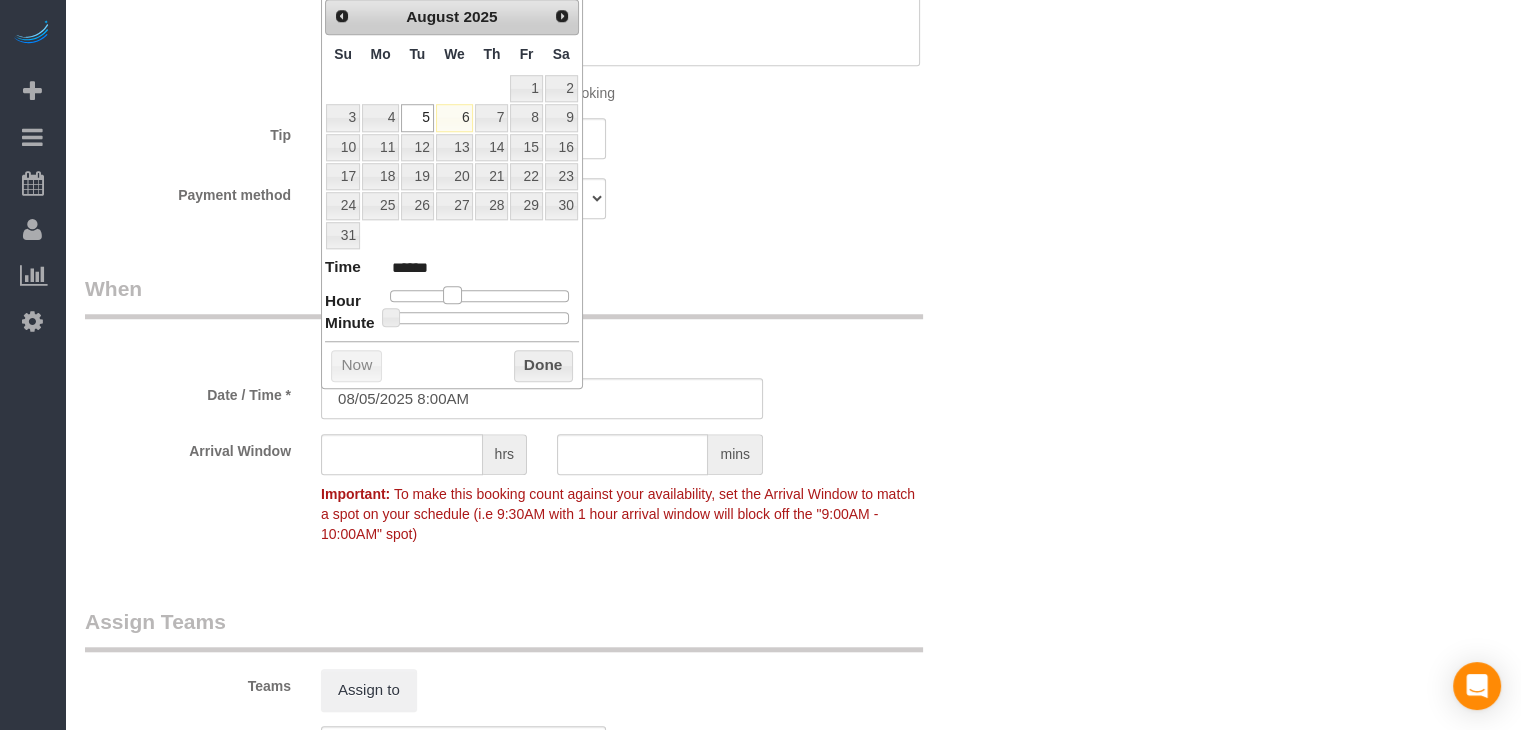 type on "08/05/2025 9:00AM" 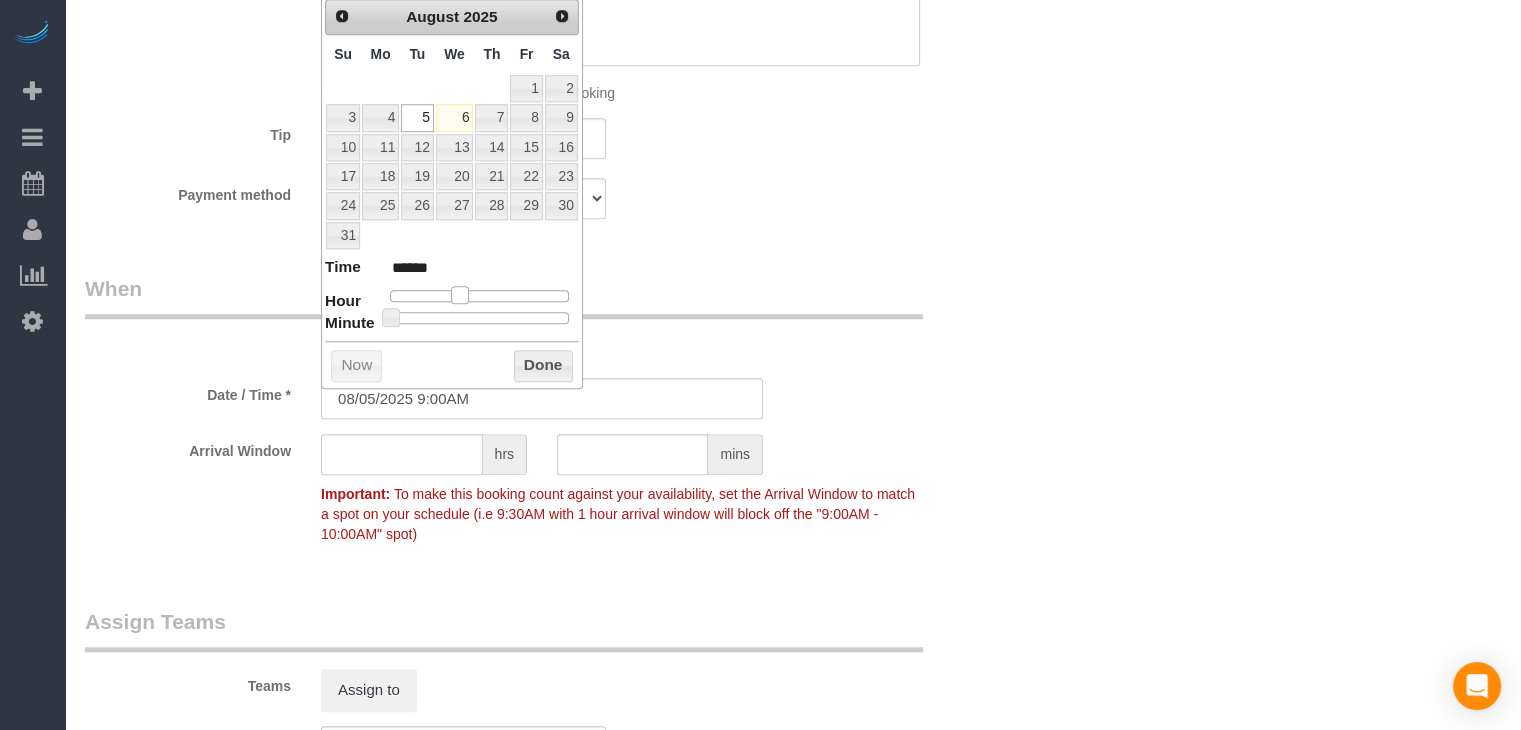 type on "08/05/2025 10:00AM" 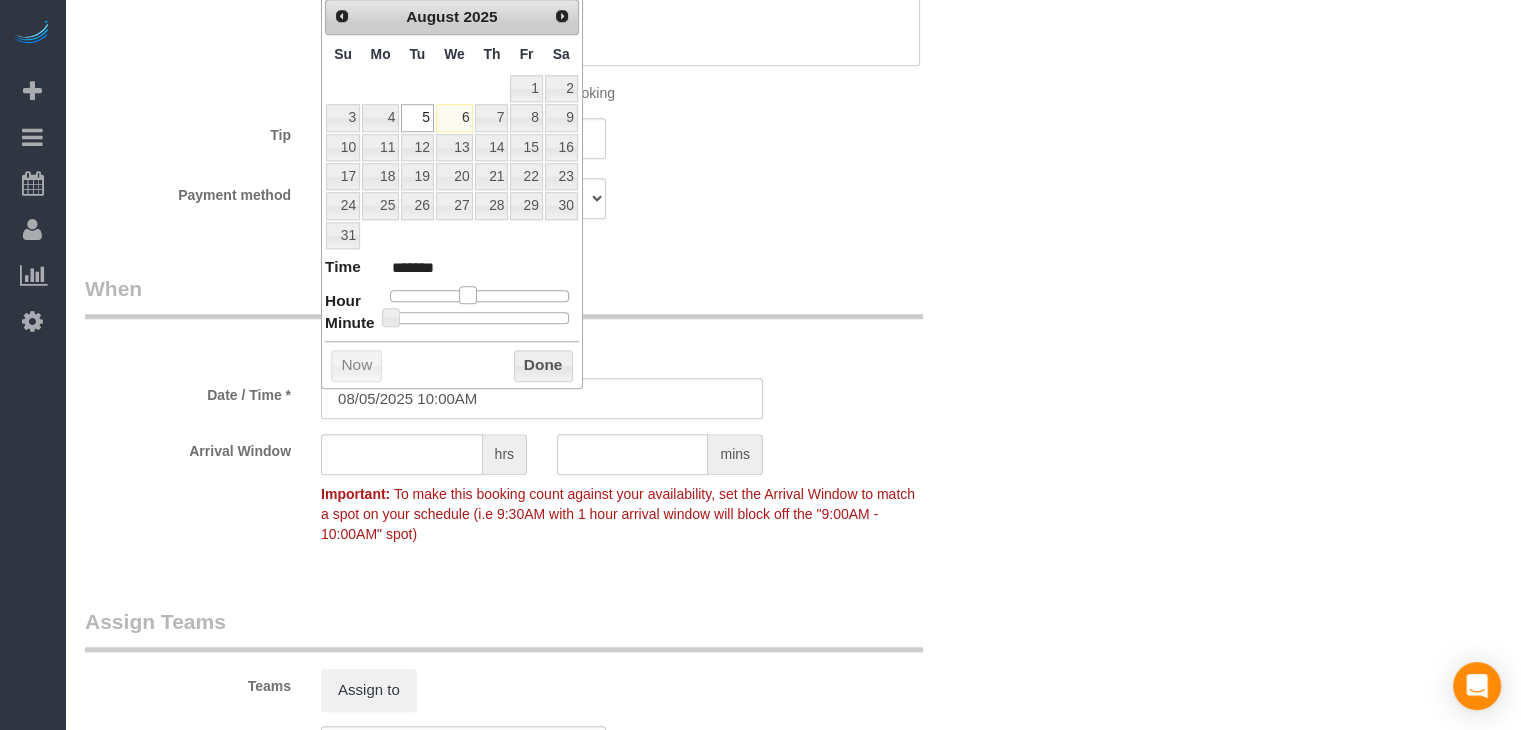 type on "08/05/2025 11:00AM" 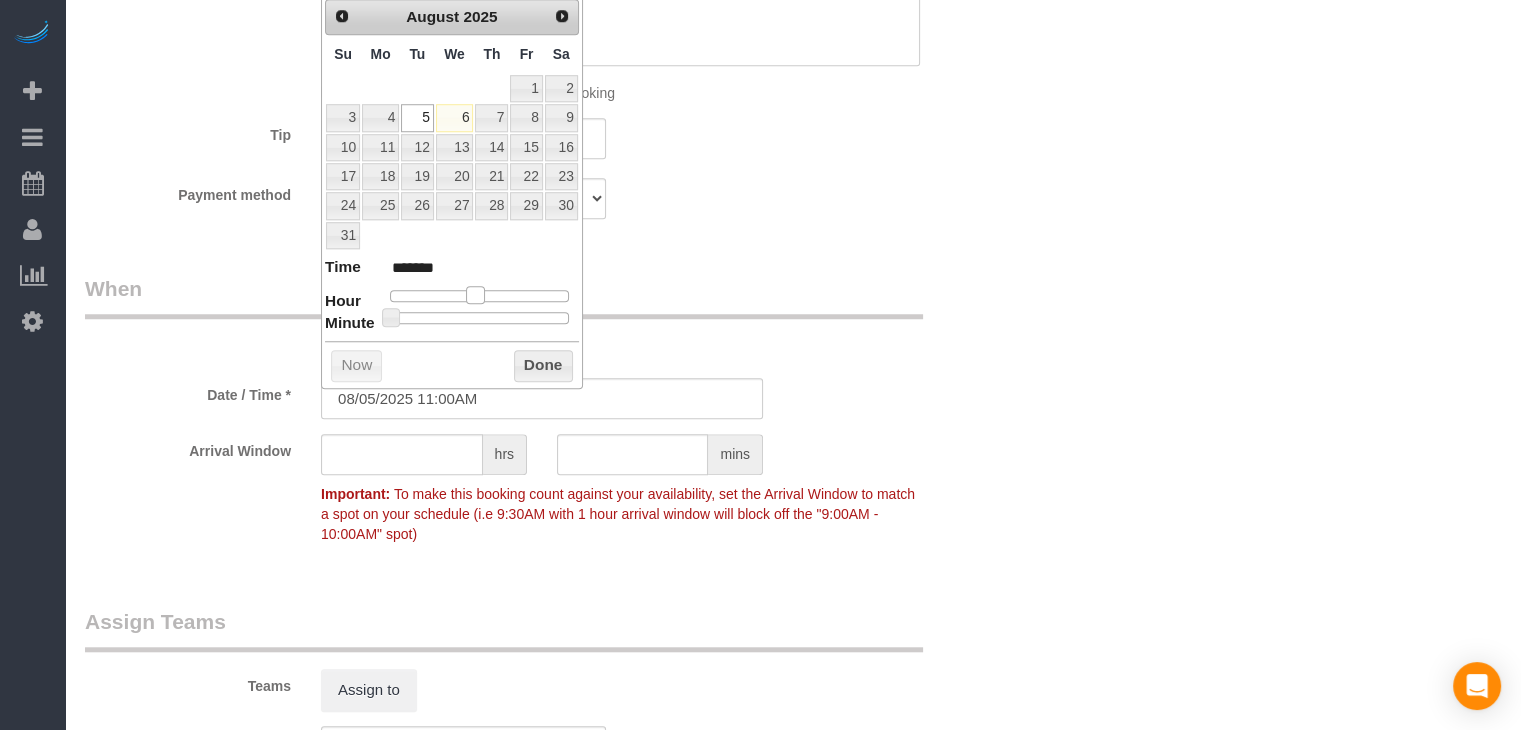 type on "08/05/2025 12:00PM" 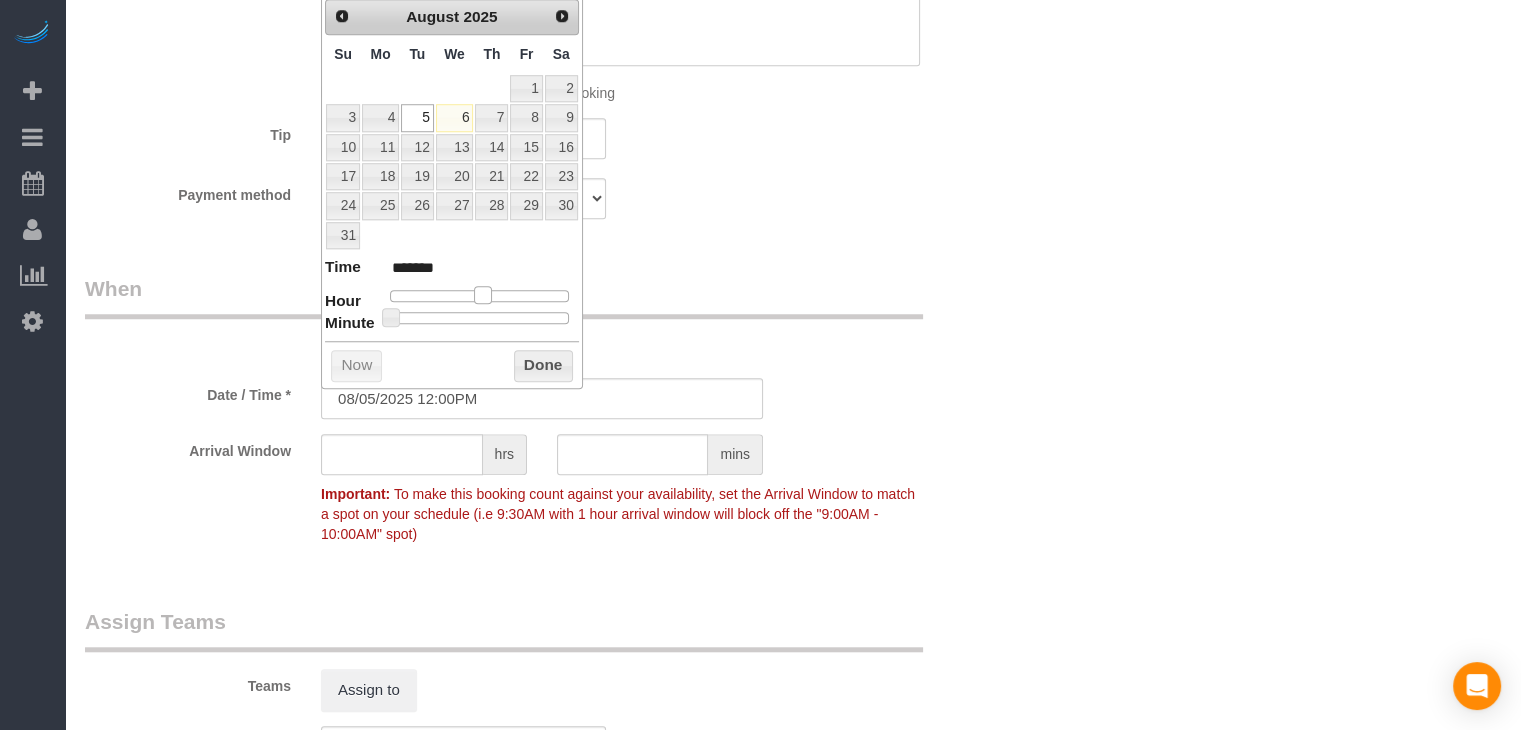 type on "08/05/2025 1:00PM" 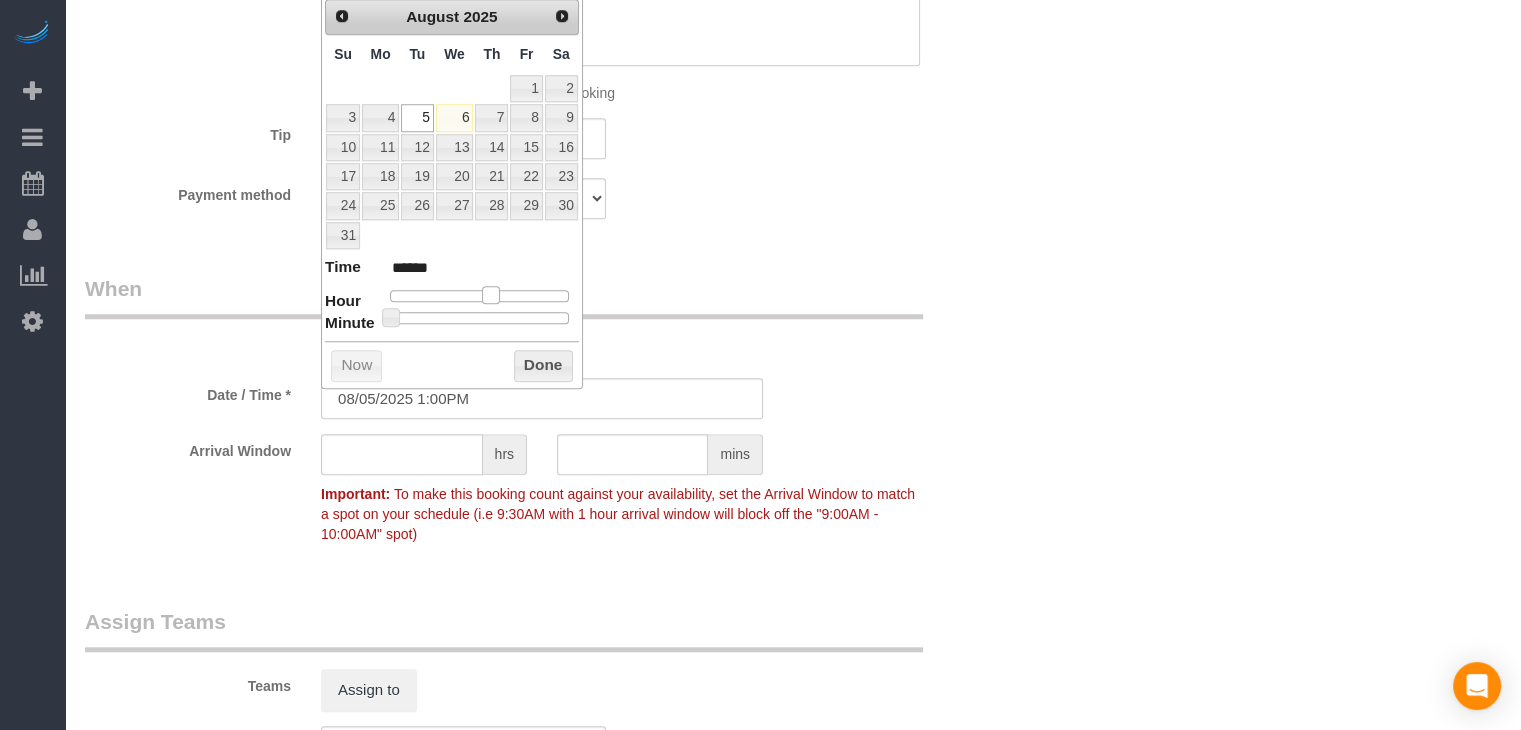 drag, startPoint x: 454, startPoint y: 289, endPoint x: 492, endPoint y: 293, distance: 38.209946 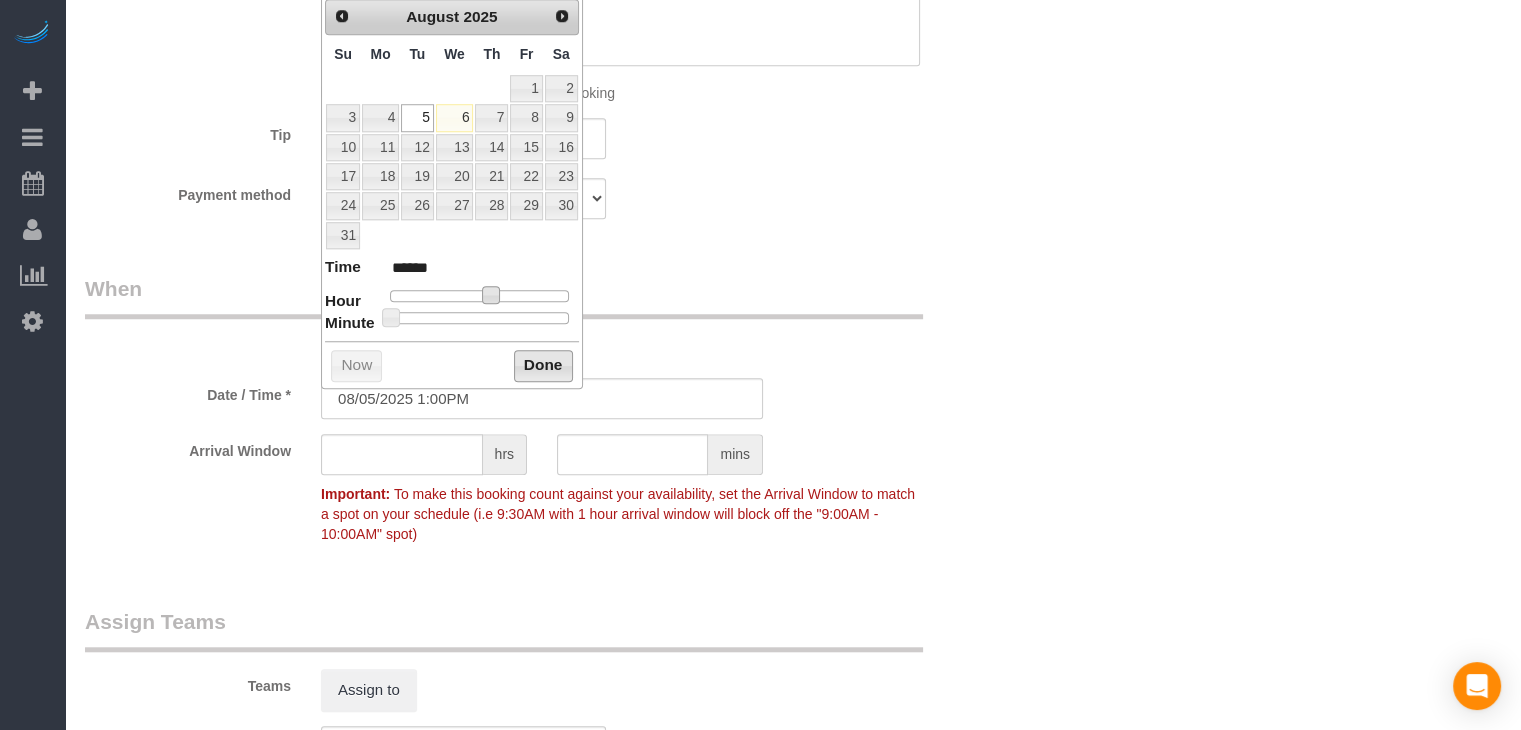 click on "Done" at bounding box center [543, 366] 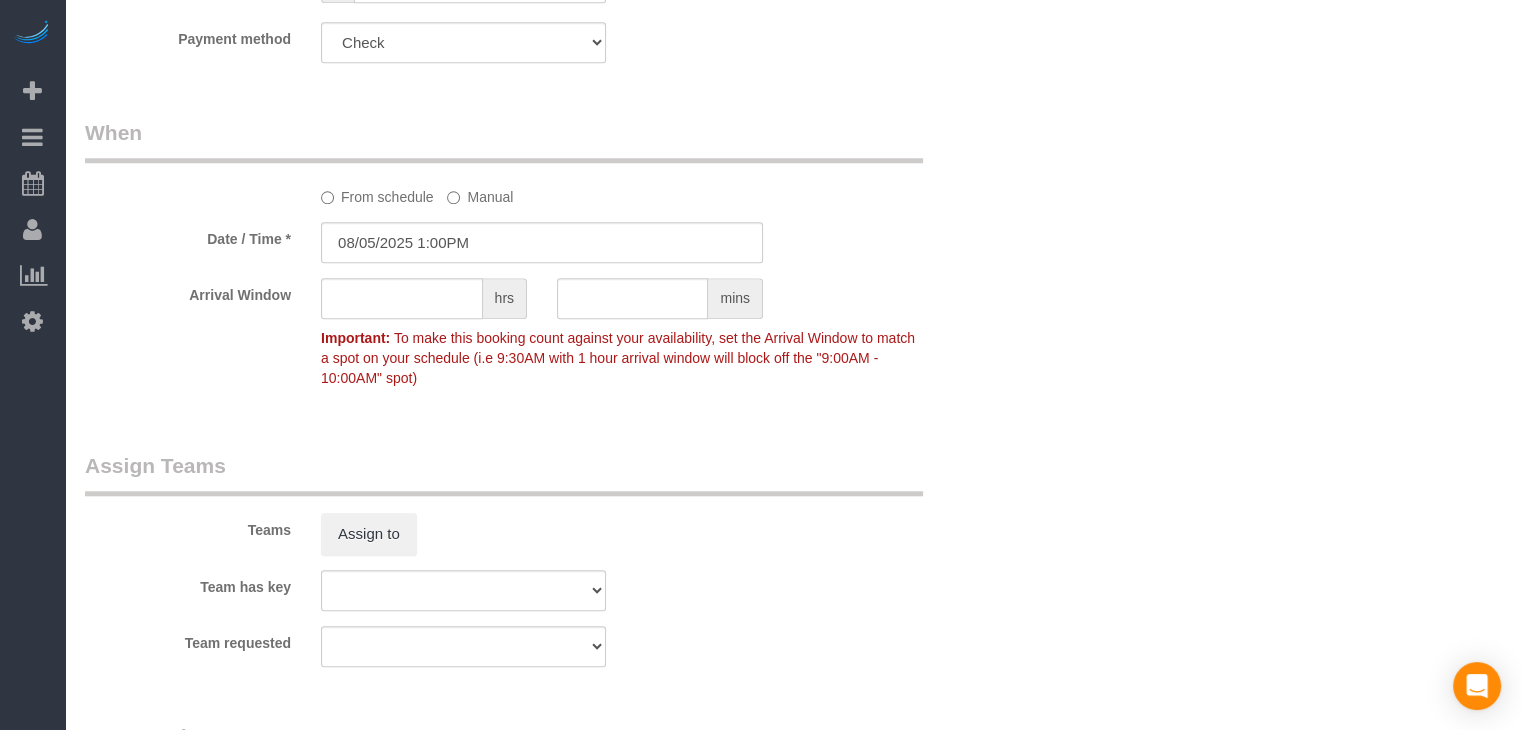scroll, scrollTop: 2280, scrollLeft: 0, axis: vertical 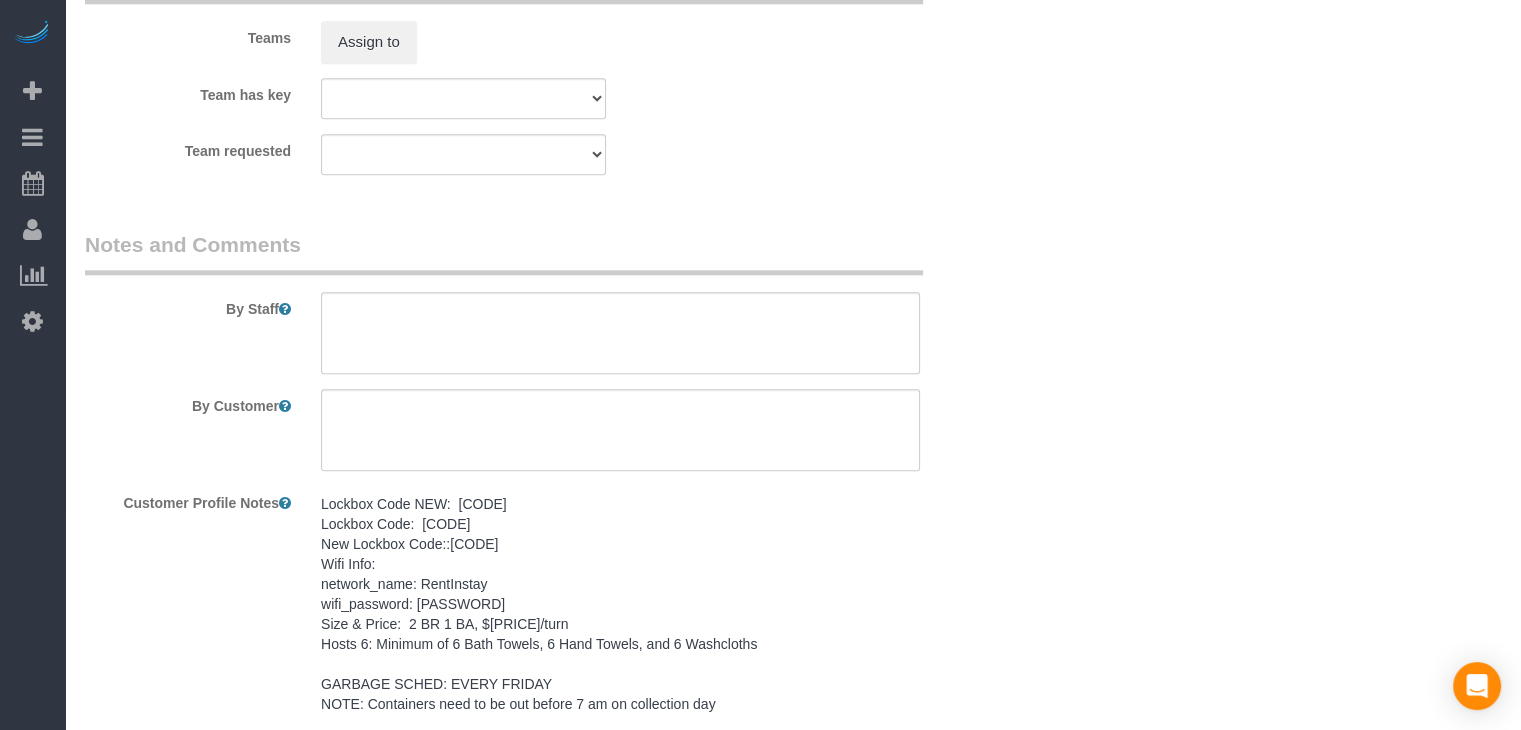 click on "Lockbox Code NEW:  7537
Lockbox Code:  0902
New Lockbox Code::3307
Wifi Info:
network_name: RentInstay
wifi_password: 123456789
Size & Price:  2 BR 1 BA, $80/turn
Hosts 6: Minimum of 6 Bath Towels, 6 Hand Towels, and 6 Washcloths
GARBAGE SCHED: EVERY FRIDAY
NOTE: Containers need to be out before 7 am on collection day" at bounding box center [620, 604] 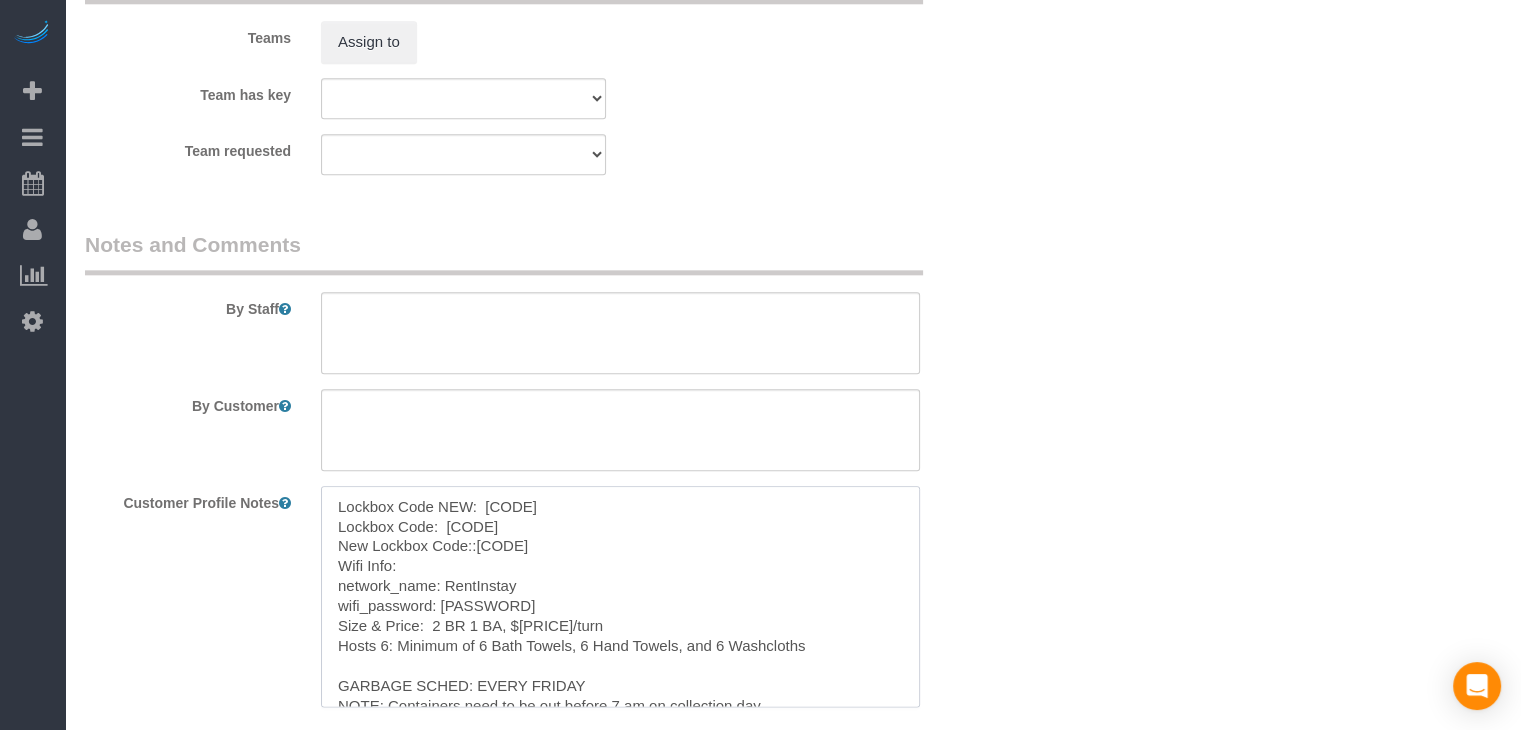 click on "Lockbox Code NEW:  7537
Lockbox Code:  0902
New Lockbox Code::3307
Wifi Info:
network_name: RentInstay
wifi_password: 123456789
Size & Price:  2 BR 1 BA, $80/turn
Hosts 6: Minimum of 6 Bath Towels, 6 Hand Towels, and 6 Washcloths
GARBAGE SCHED: EVERY FRIDAY
NOTE: Containers need to be out before 7 am on collection day" at bounding box center [620, 596] 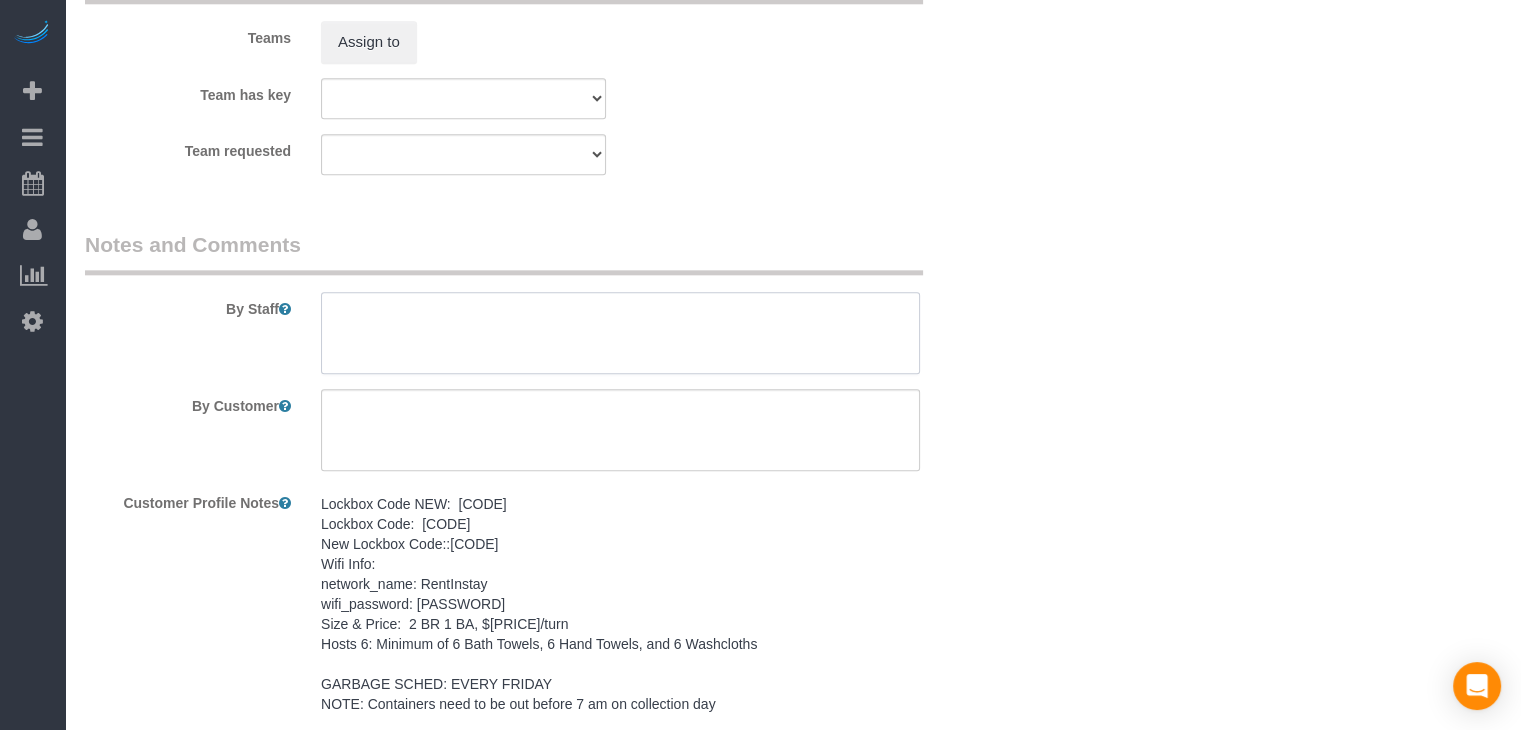 click at bounding box center [620, 333] 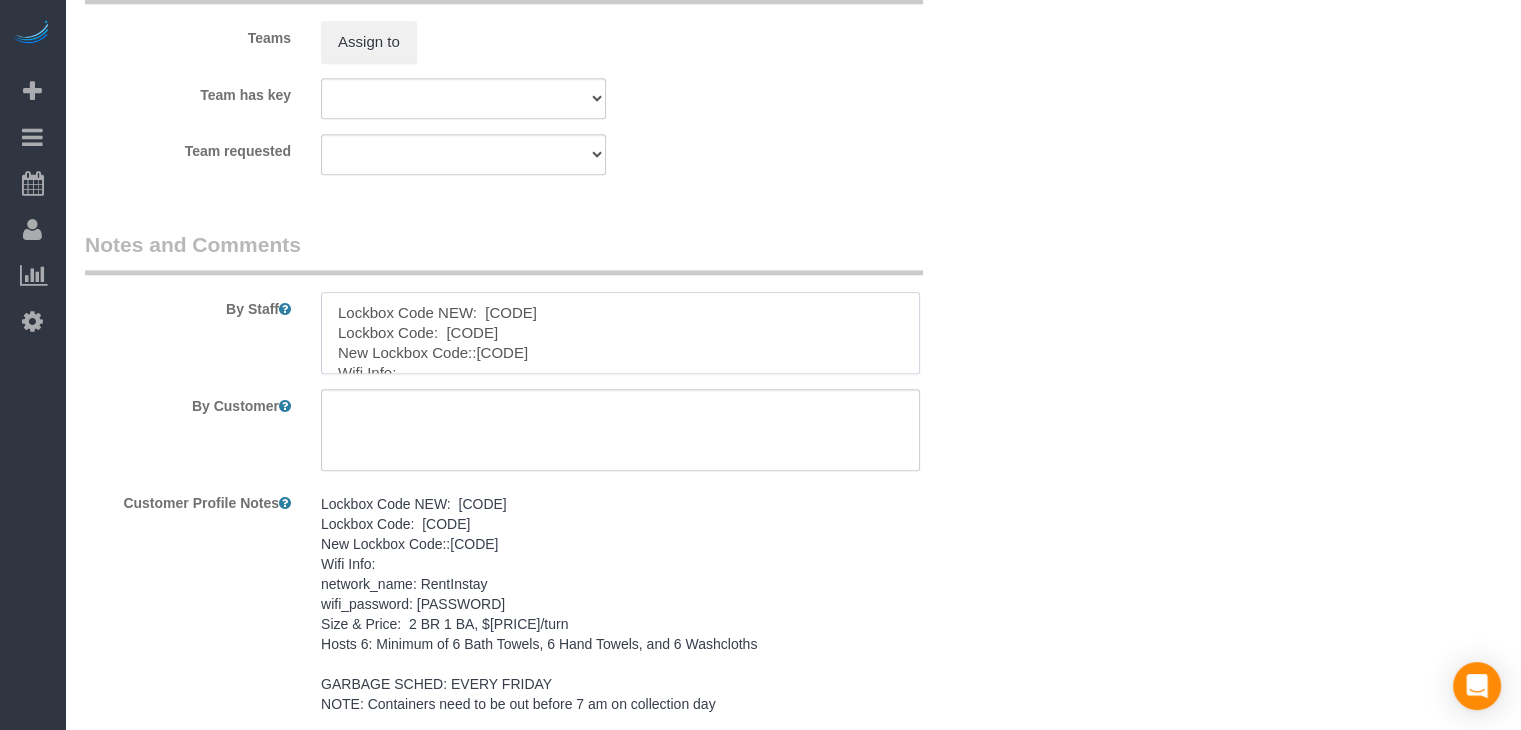 scroll, scrollTop: 148, scrollLeft: 0, axis: vertical 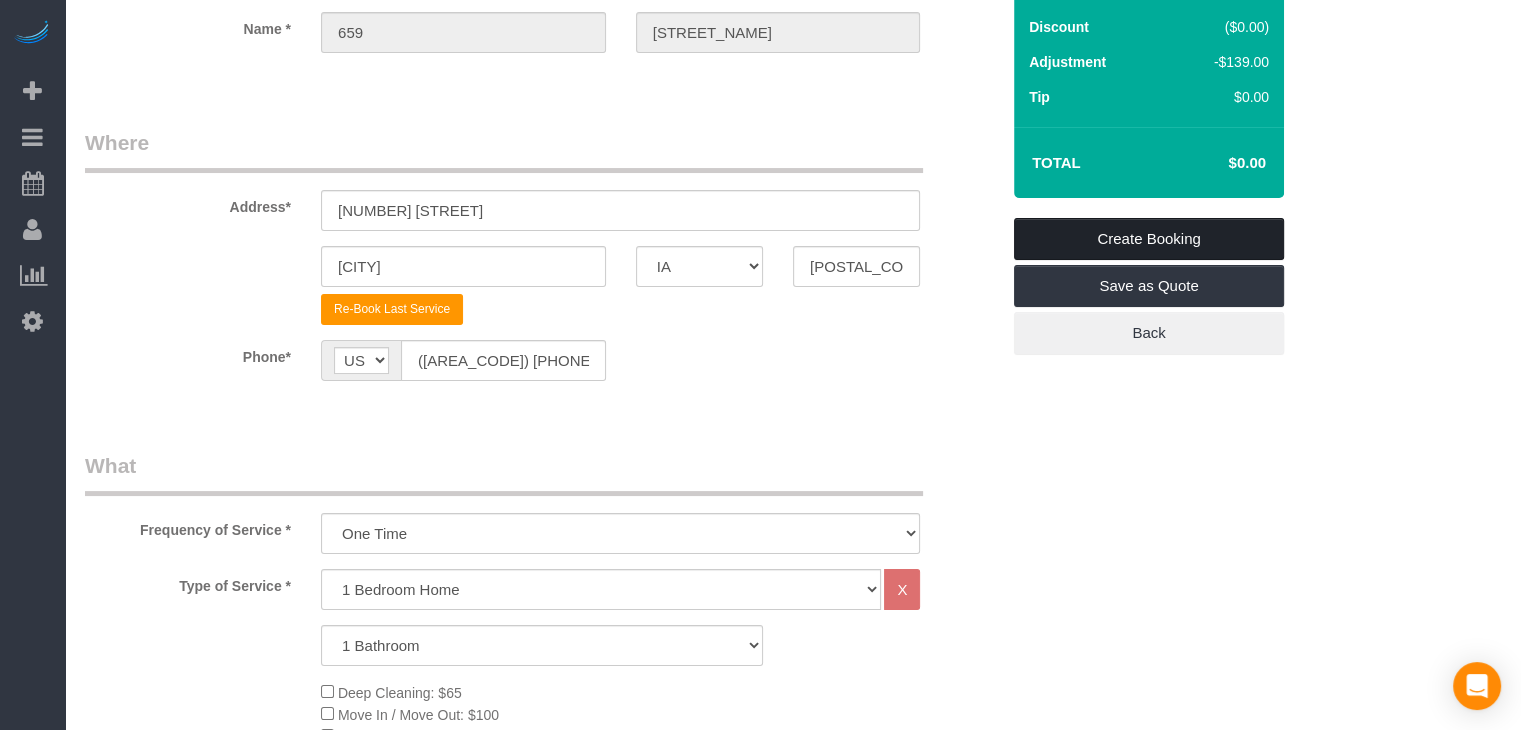 type on "Lockbox Code NEW:  7537
Lockbox Code:  0902
New Lockbox Code::3307
Wifi Info:
network_name: RentInstay
wifi_password: 123456789
Size & Price:  2 BR 1 BA, $80/turn
Hosts 6: Minimum of 6 Bath Towels, 6 Hand Towels, and 6 Washcloths
GARBAGE SCHED: EVERY FRIDAY
NOTE: Containers need to be out before 7 am on collection day" 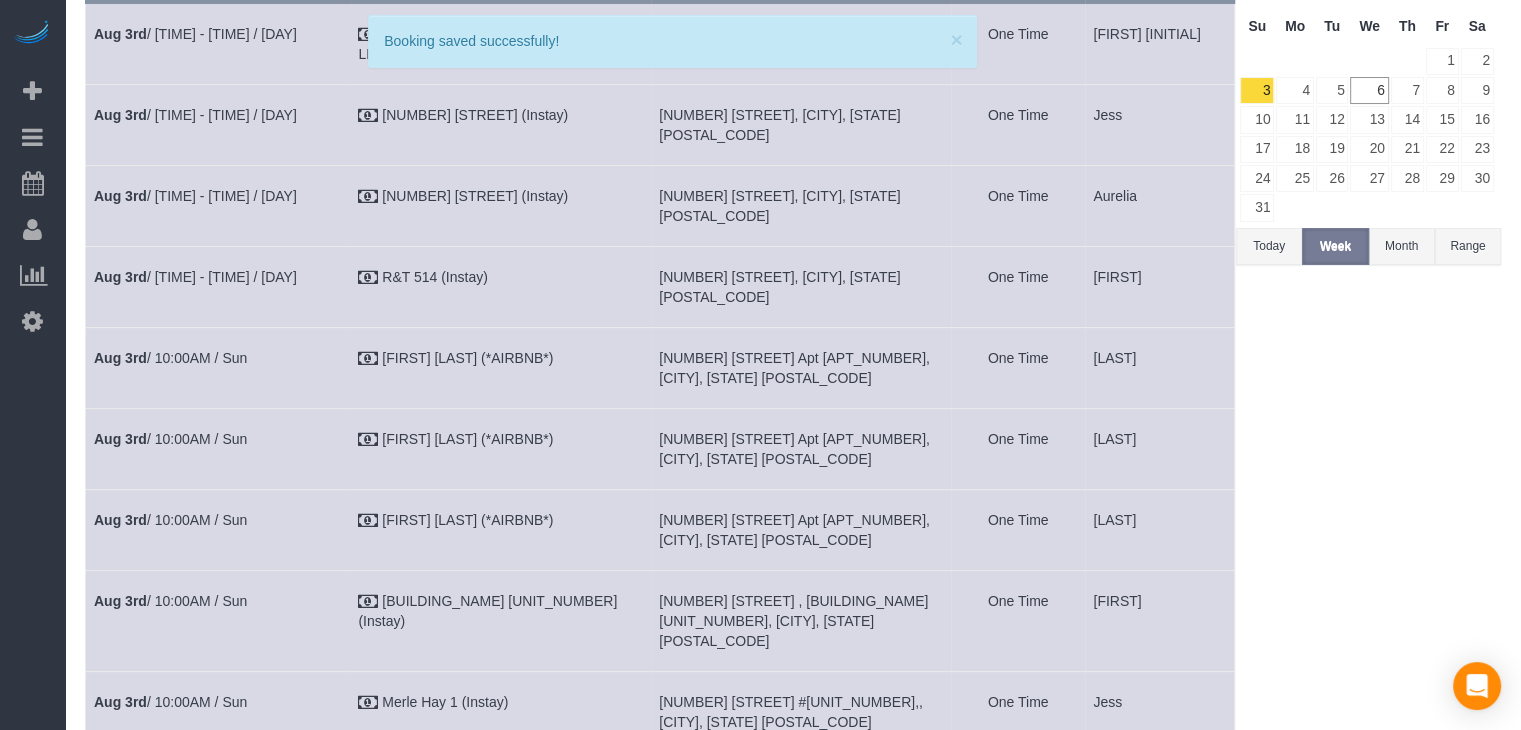 scroll, scrollTop: 0, scrollLeft: 0, axis: both 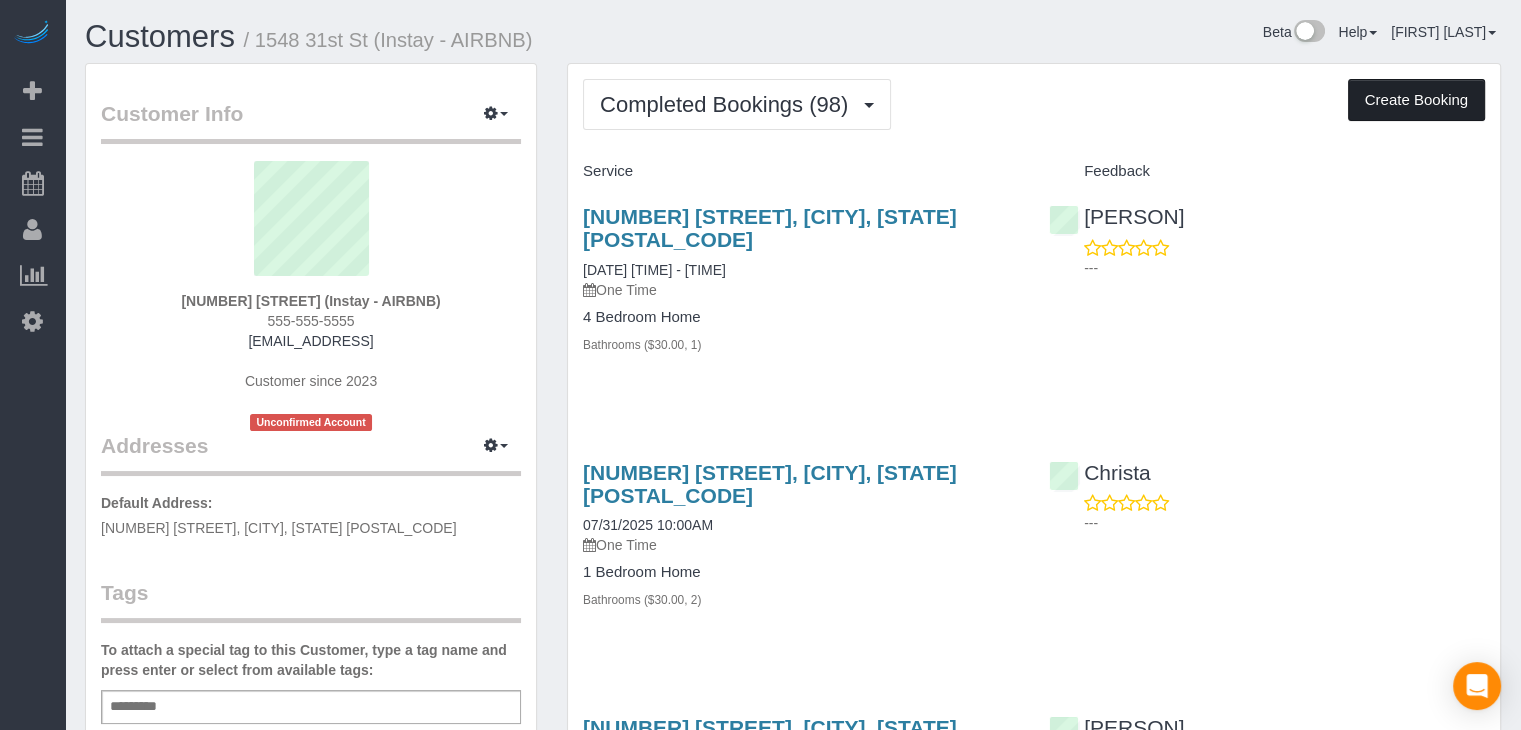 click on "Create Booking" at bounding box center (1416, 100) 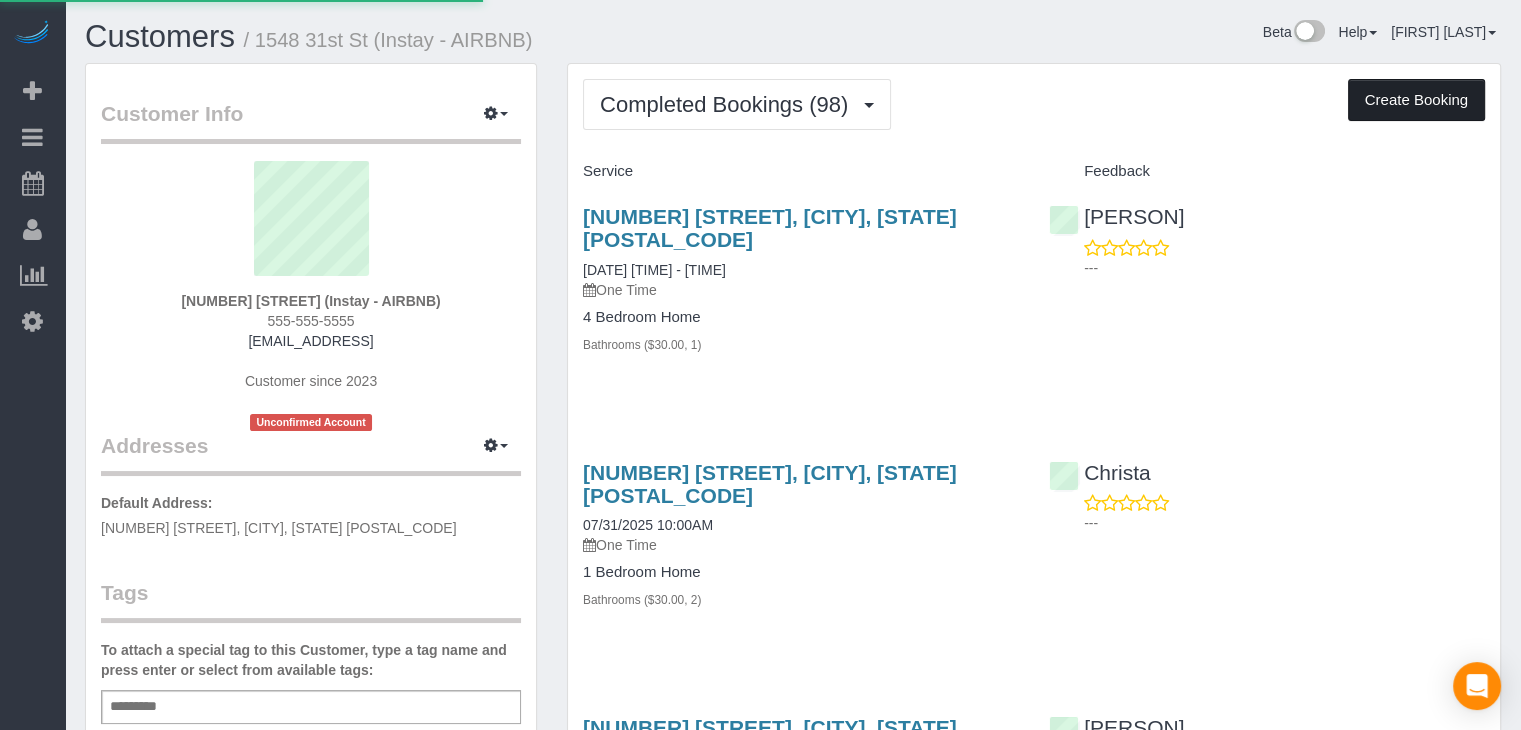 select on "IA" 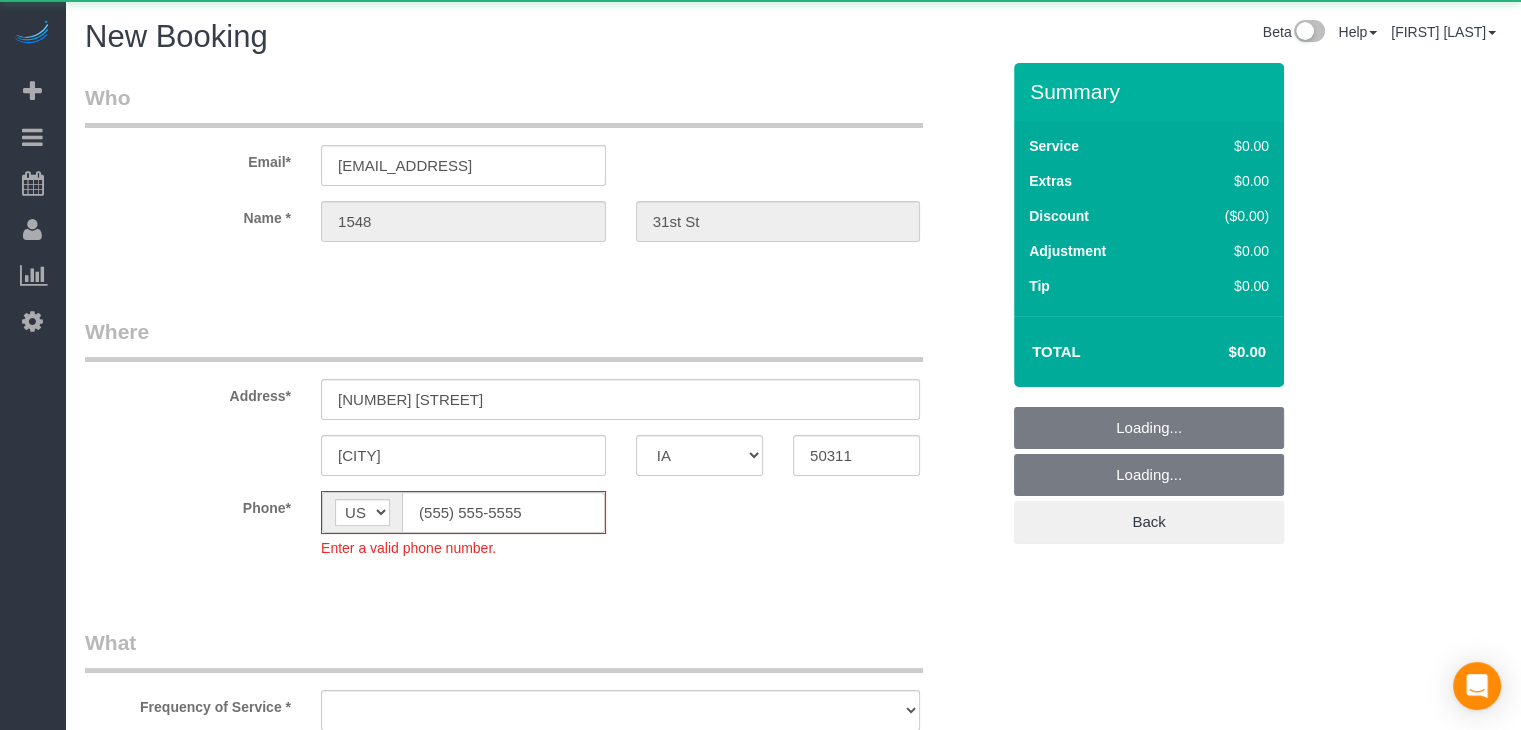select on "string:US" 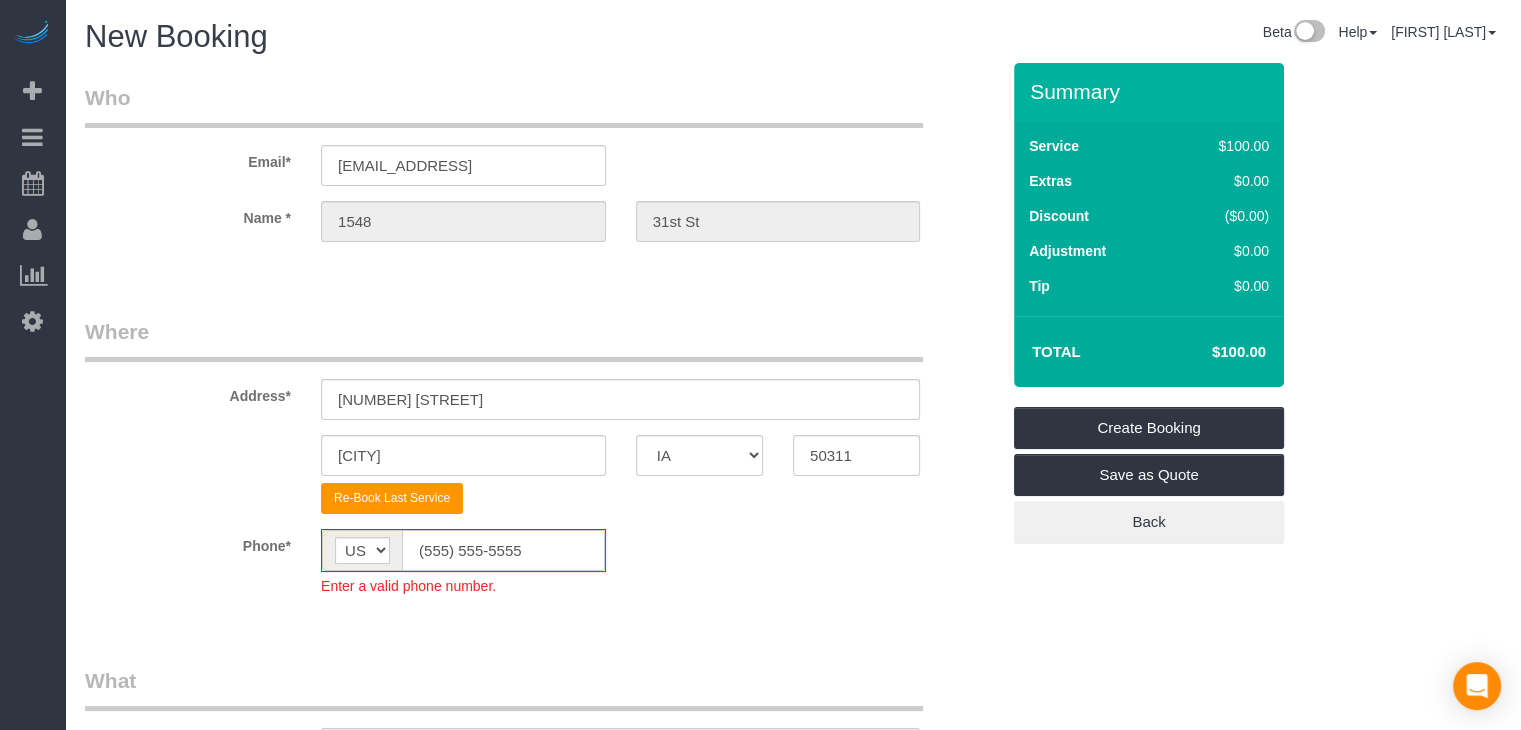 click on "(555) 555-5555" 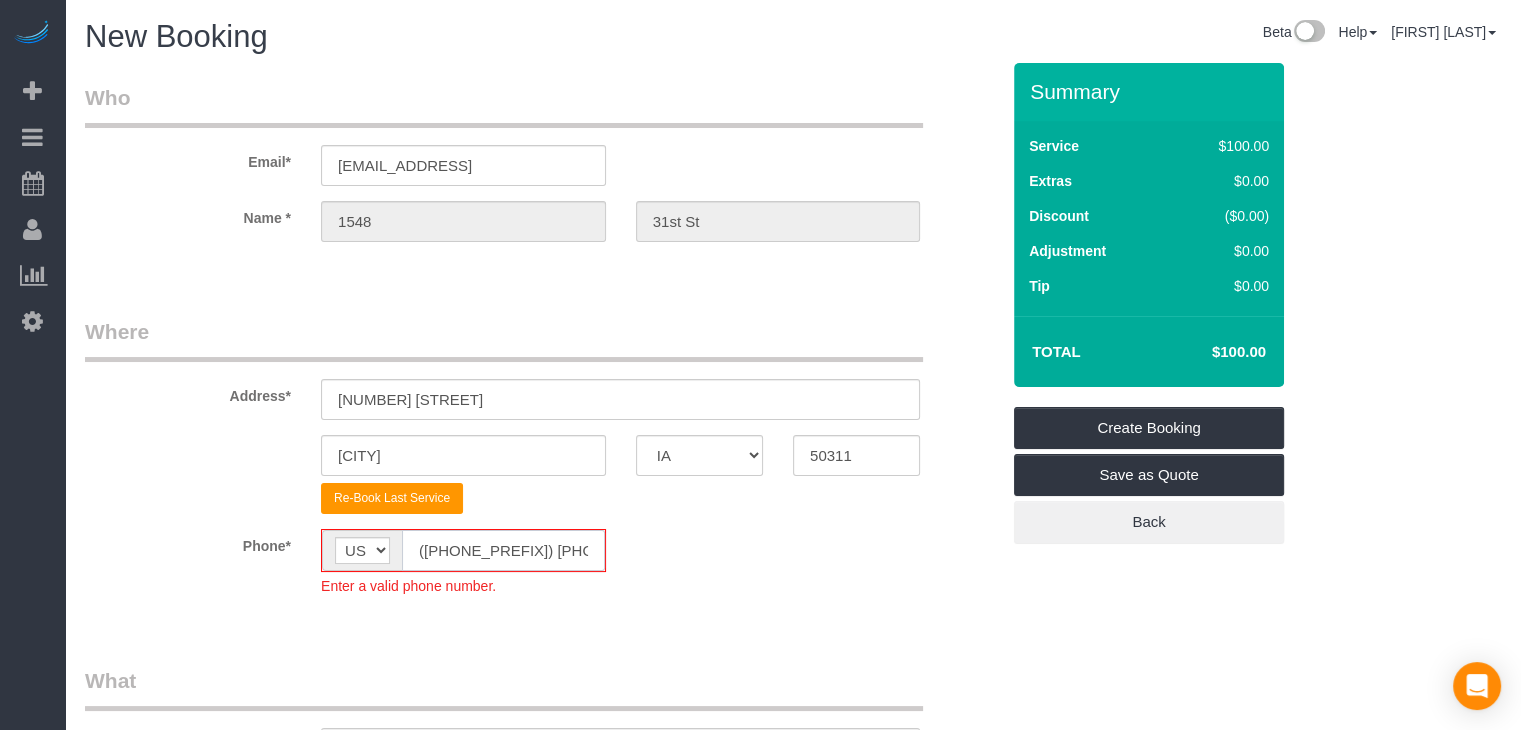 type on "5" 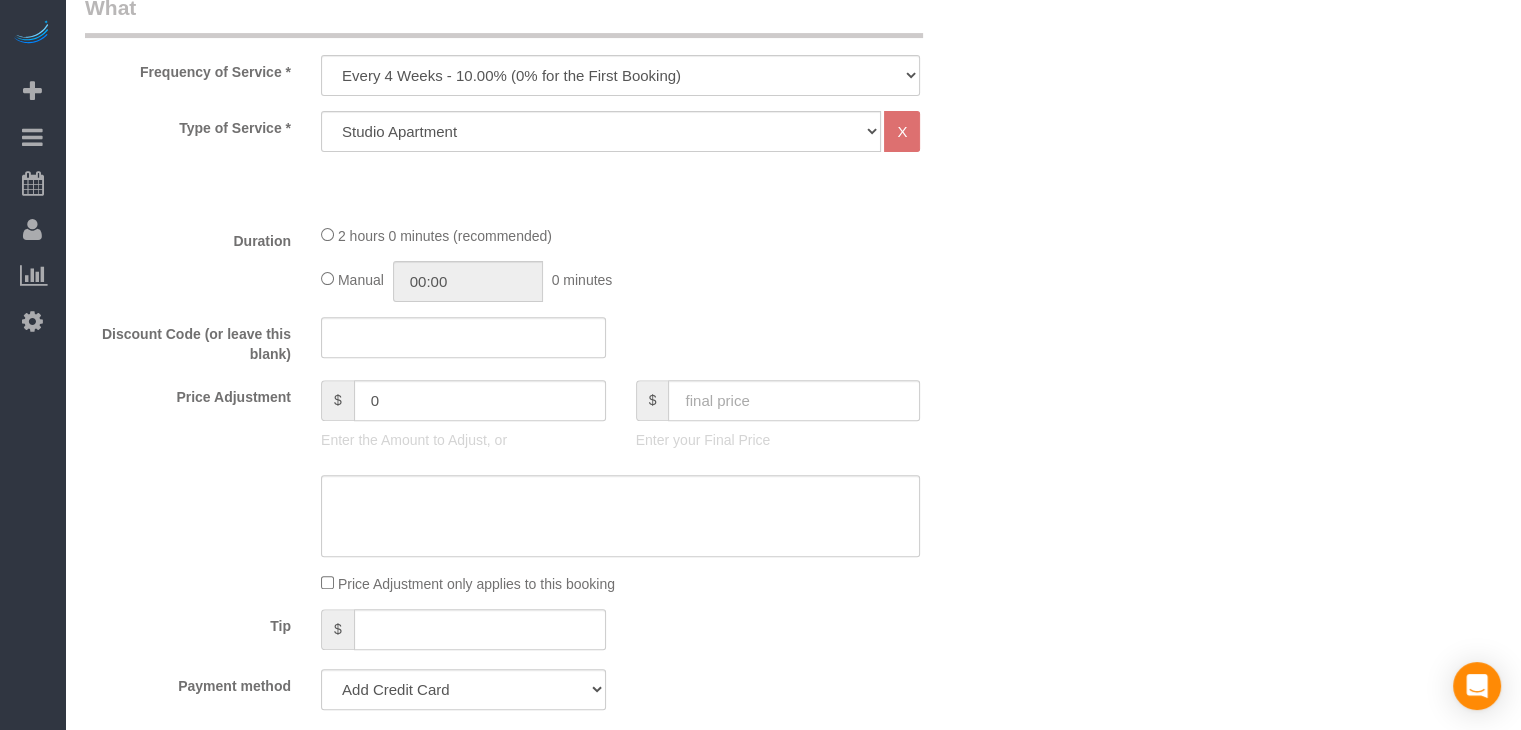 scroll, scrollTop: 654, scrollLeft: 0, axis: vertical 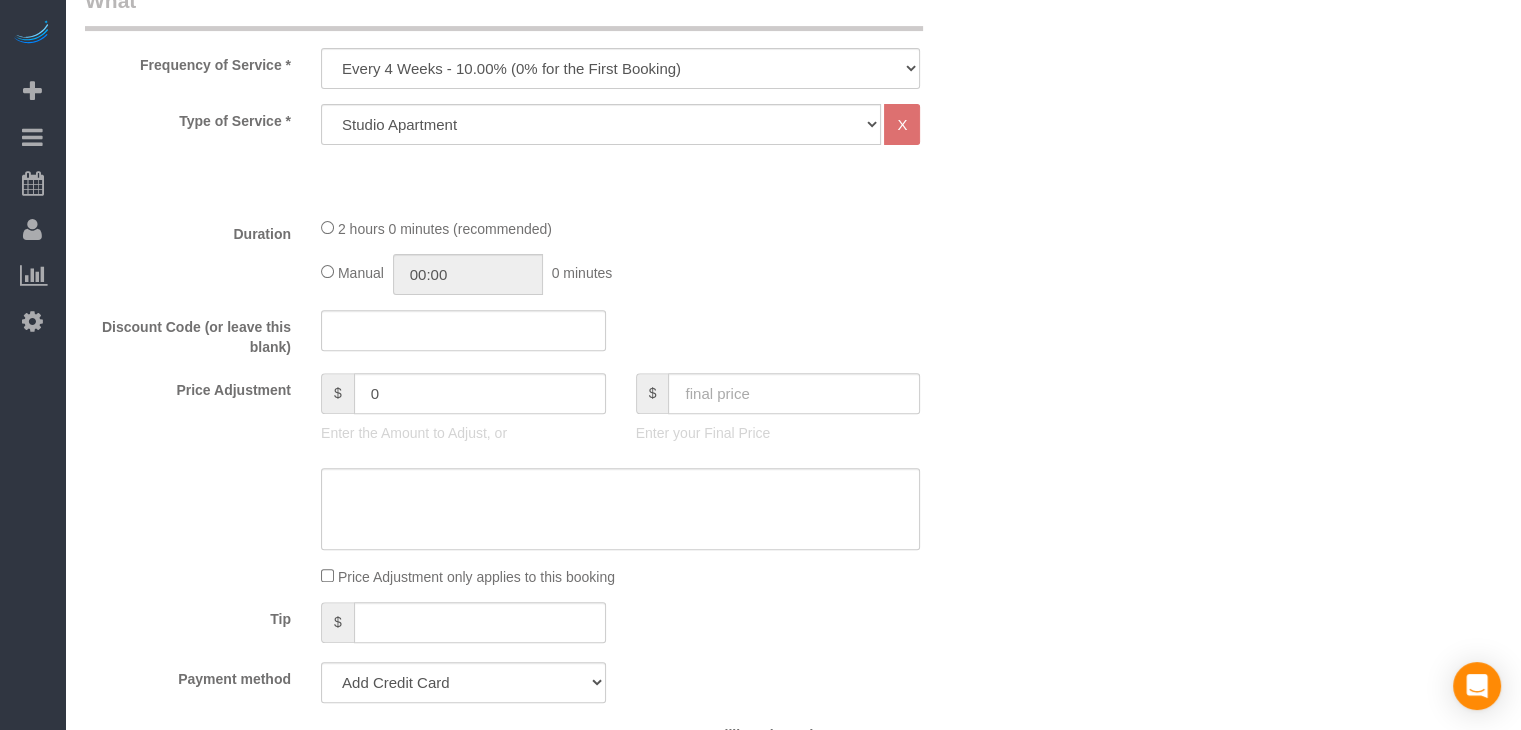 type on "([AREA_CODE]) [PHONE_PREFIX]-[PHONE_SUFFIX]" 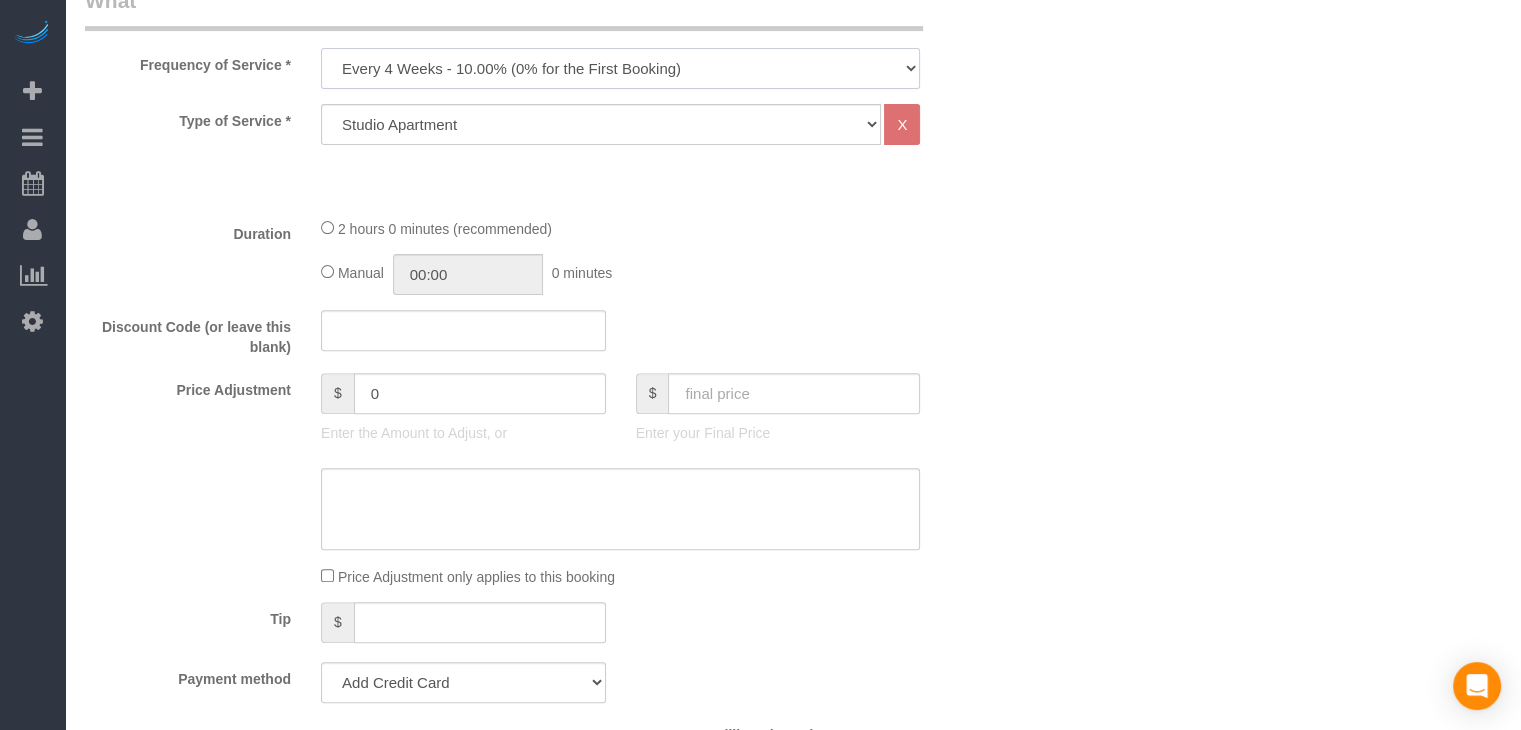 drag, startPoint x: 772, startPoint y: 58, endPoint x: 764, endPoint y: 66, distance: 11.313708 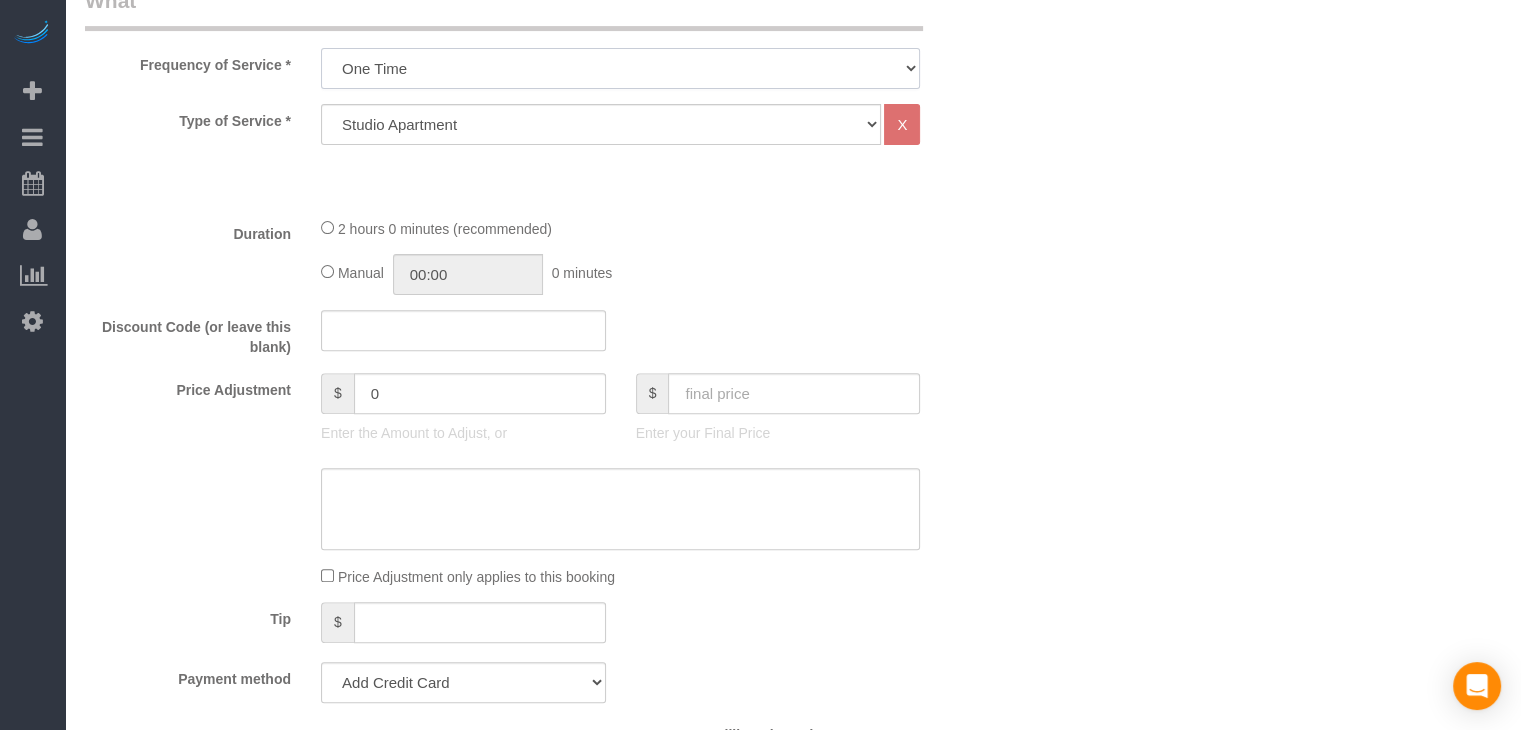 click on "Every 6 Weeks (0% for the First Booking) One Time Every 8 Weeks (0% for the First Booking) Every 4 Weeks - 10.00% (0% for the First Booking) Every 3 Weeks - 12.00% (0% for the First Booking) Every 2 Weeks - 15.00% (0% for the First Booking) Weekly - 20.00% (0% for the First Booking)" at bounding box center (620, 68) 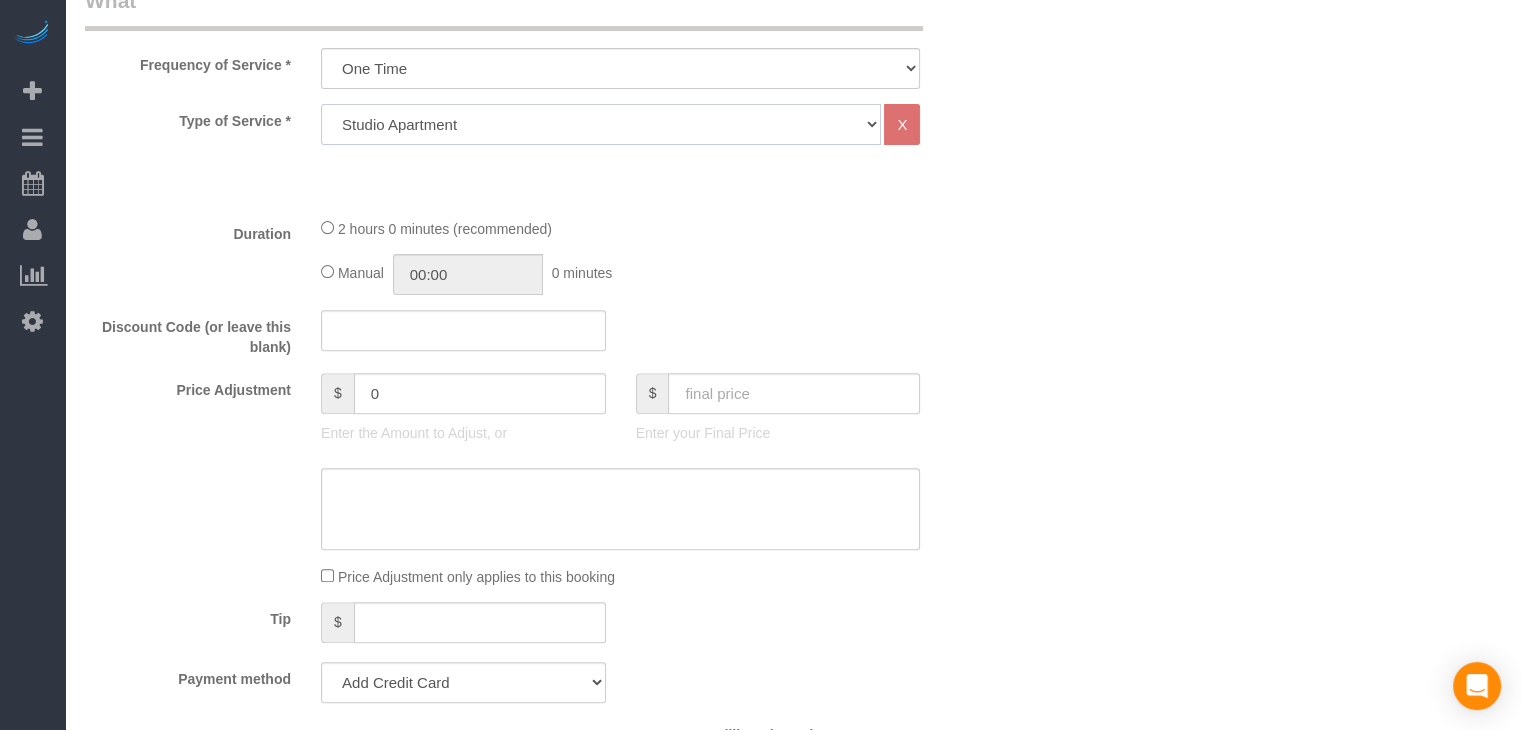 click on "Studio Apartment 1 Bedroom Home 2 Bedroom Home 3 Bedroom Home 4 Bedroom Home 5 Bedroom Home 6 Bedroom Home 7 Bedroom Home Hourly Cleaning Hazard/Emergency Cleaning General Maintenance" 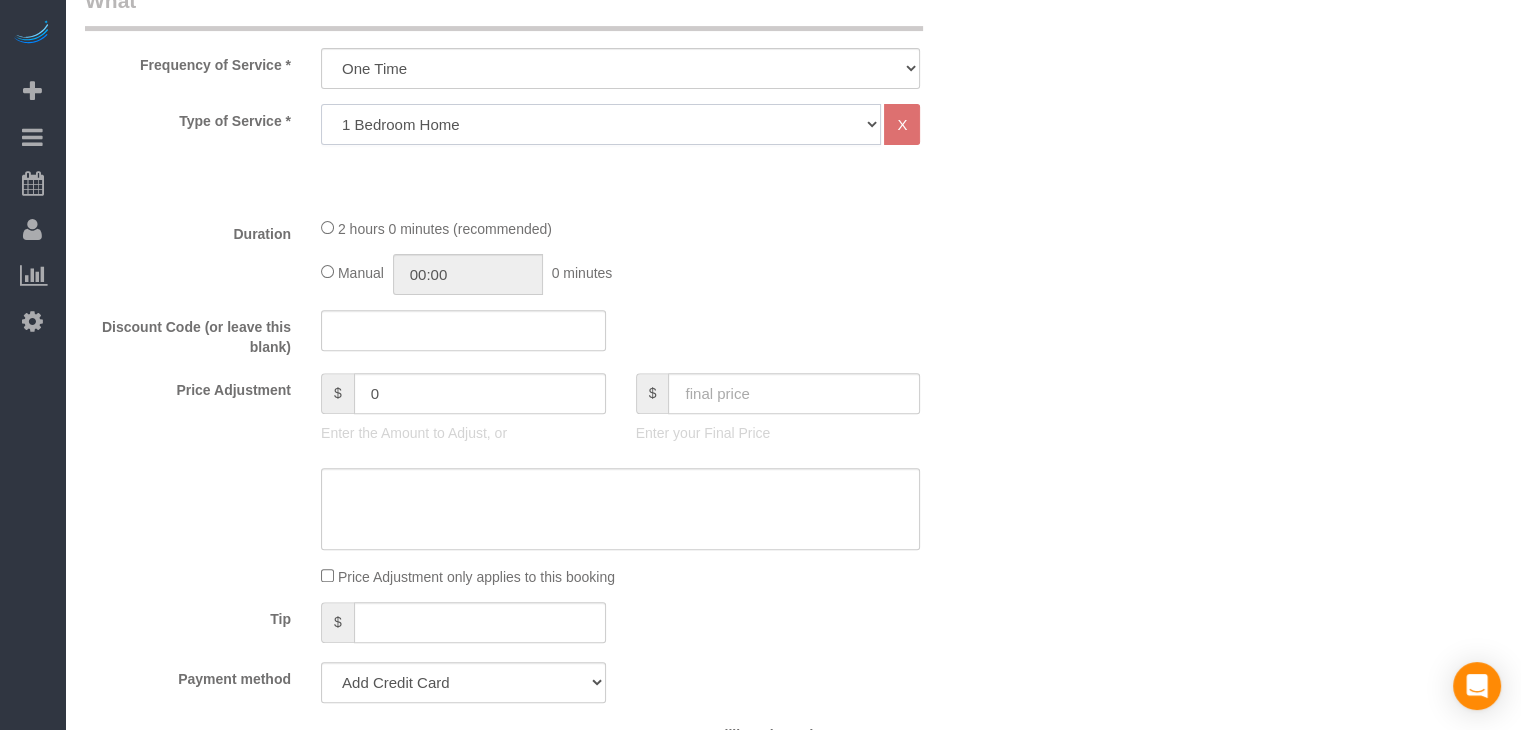 click on "Studio Apartment 1 Bedroom Home 2 Bedroom Home 3 Bedroom Home 4 Bedroom Home 5 Bedroom Home 6 Bedroom Home 7 Bedroom Home Hourly Cleaning Hazard/Emergency Cleaning General Maintenance" 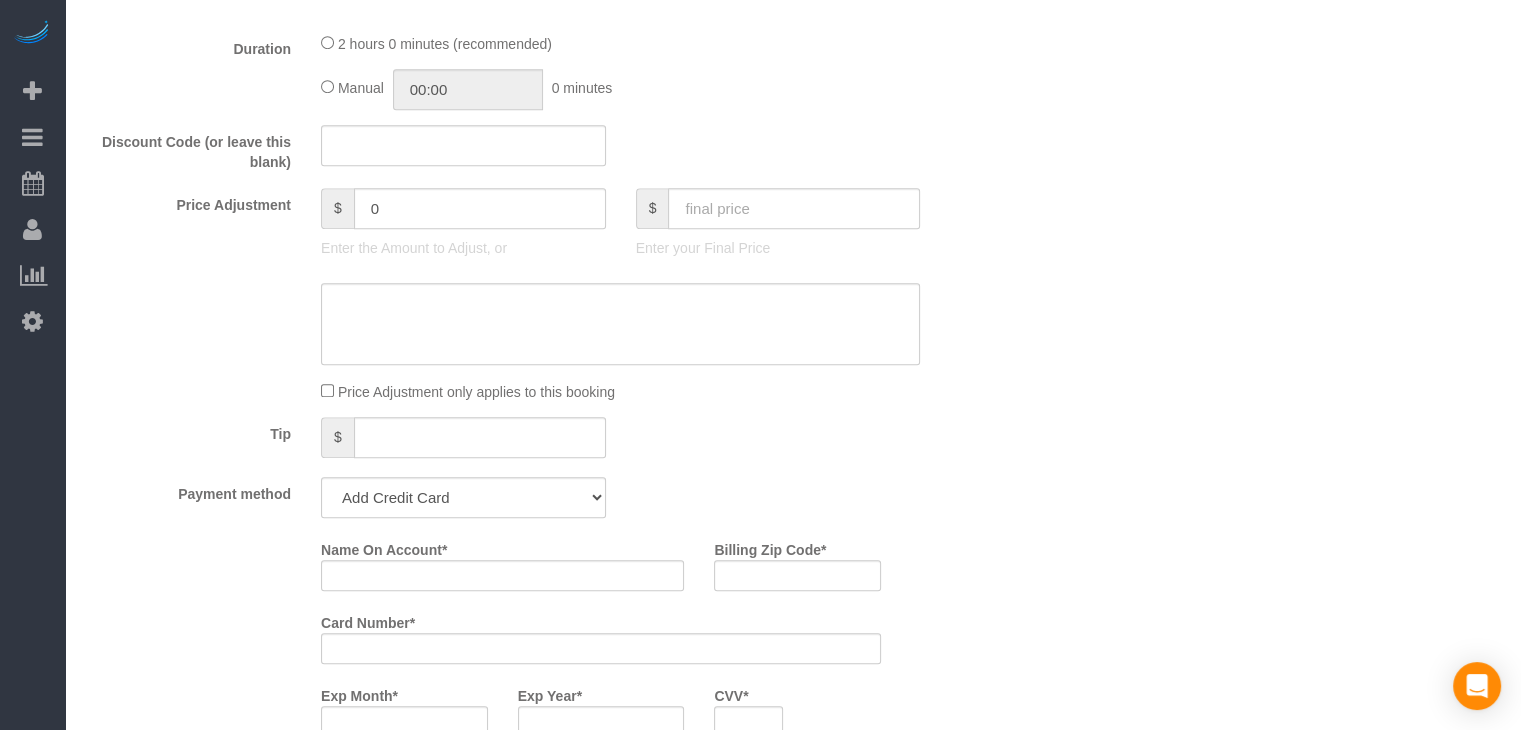 scroll, scrollTop: 1329, scrollLeft: 0, axis: vertical 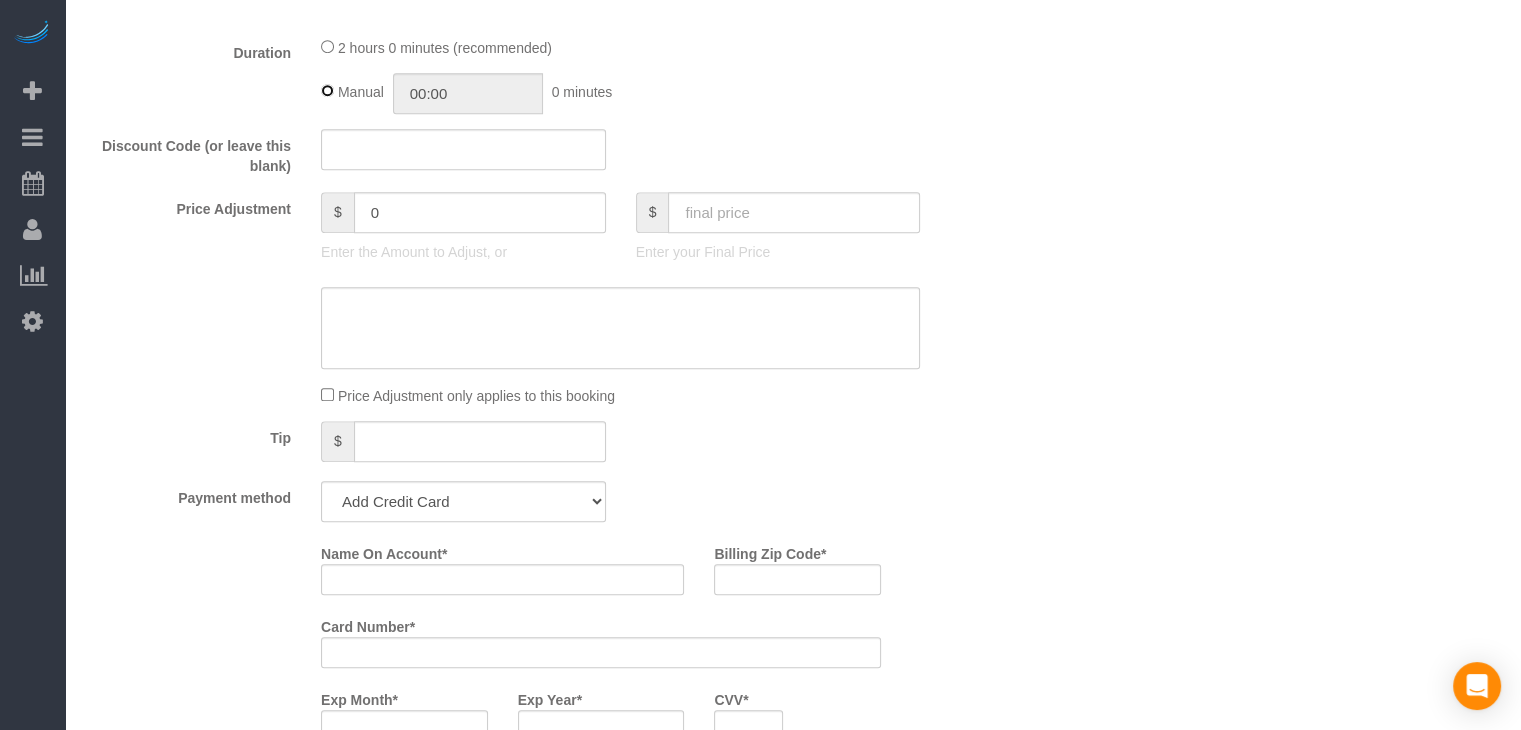 type on "02:00" 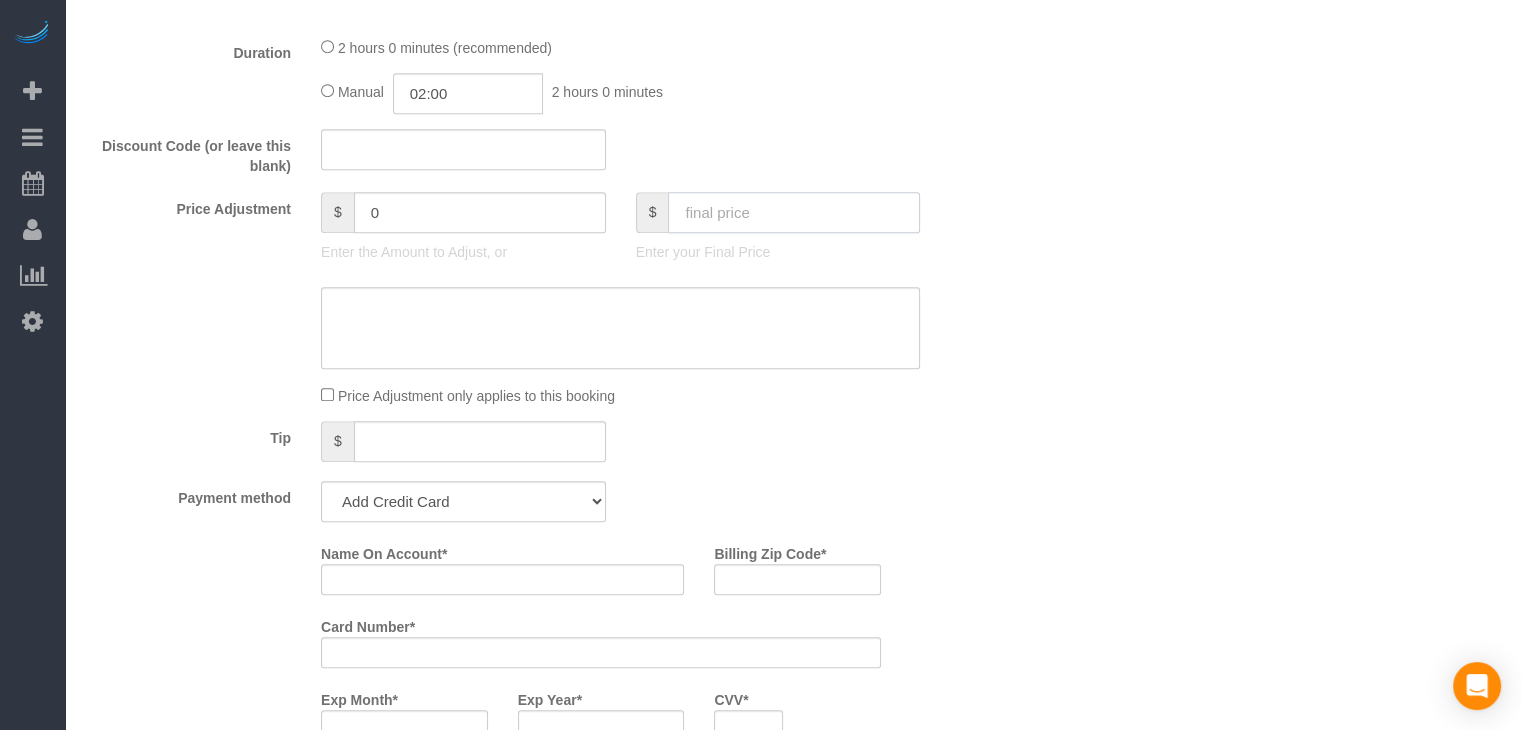 drag, startPoint x: 788, startPoint y: 220, endPoint x: 814, endPoint y: 199, distance: 33.42155 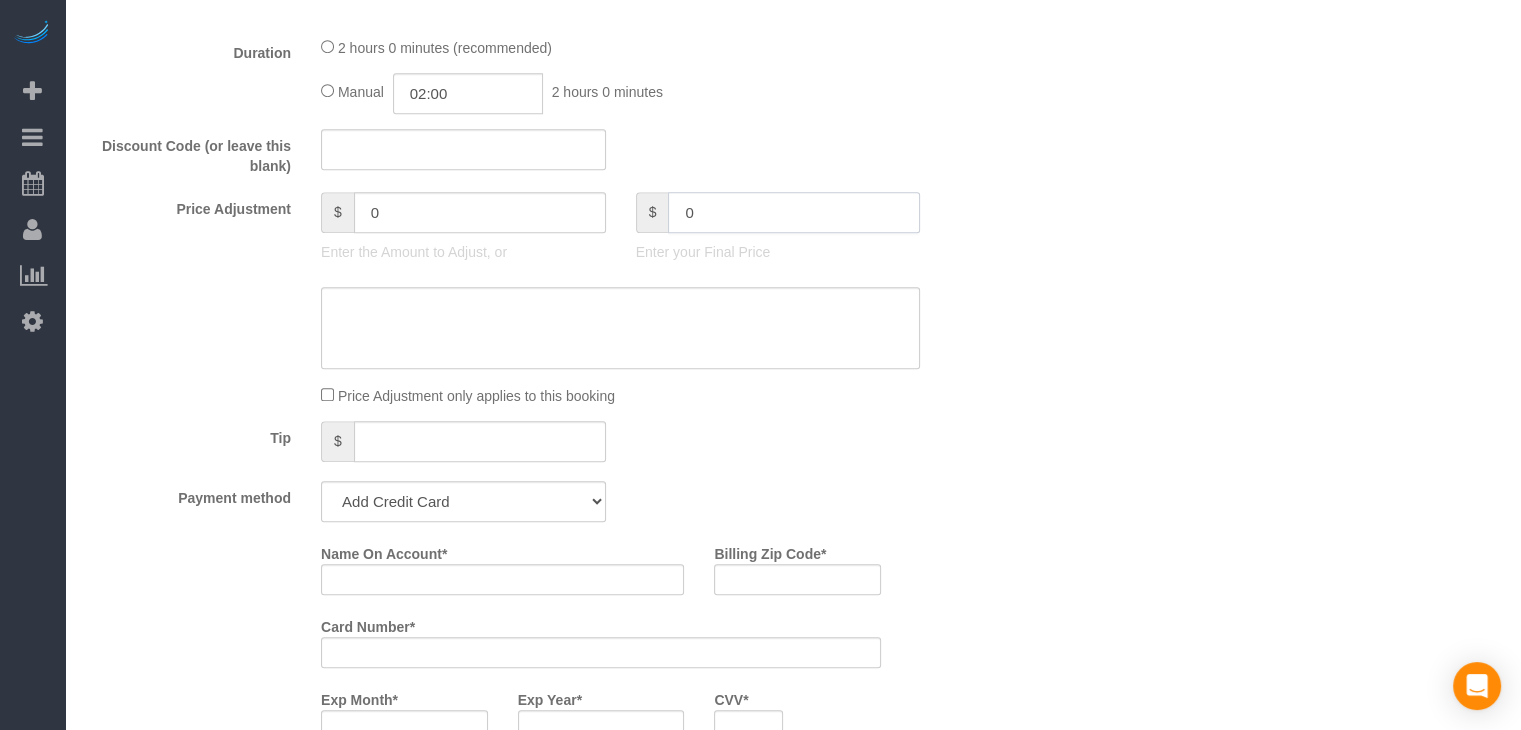 type on "-139" 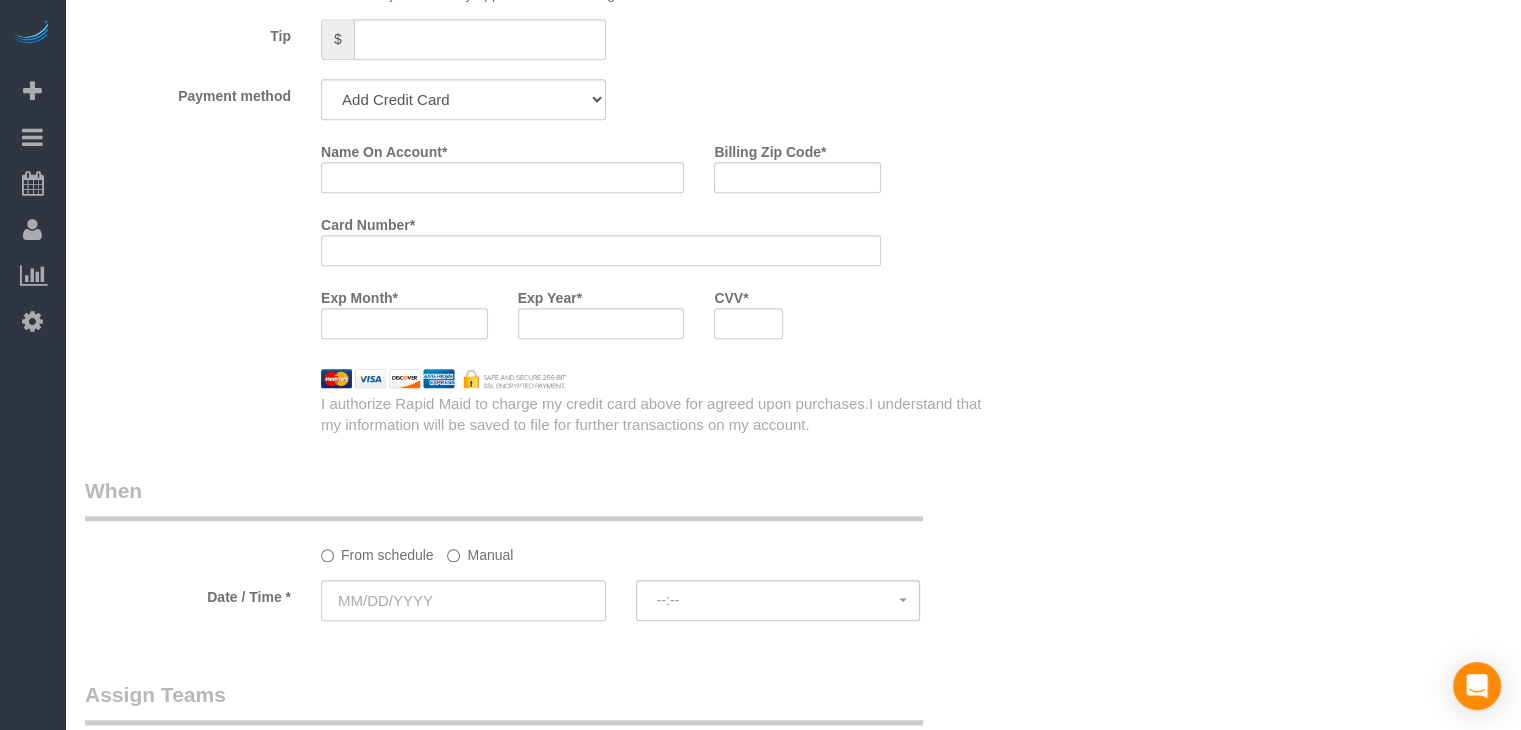 scroll, scrollTop: 1735, scrollLeft: 0, axis: vertical 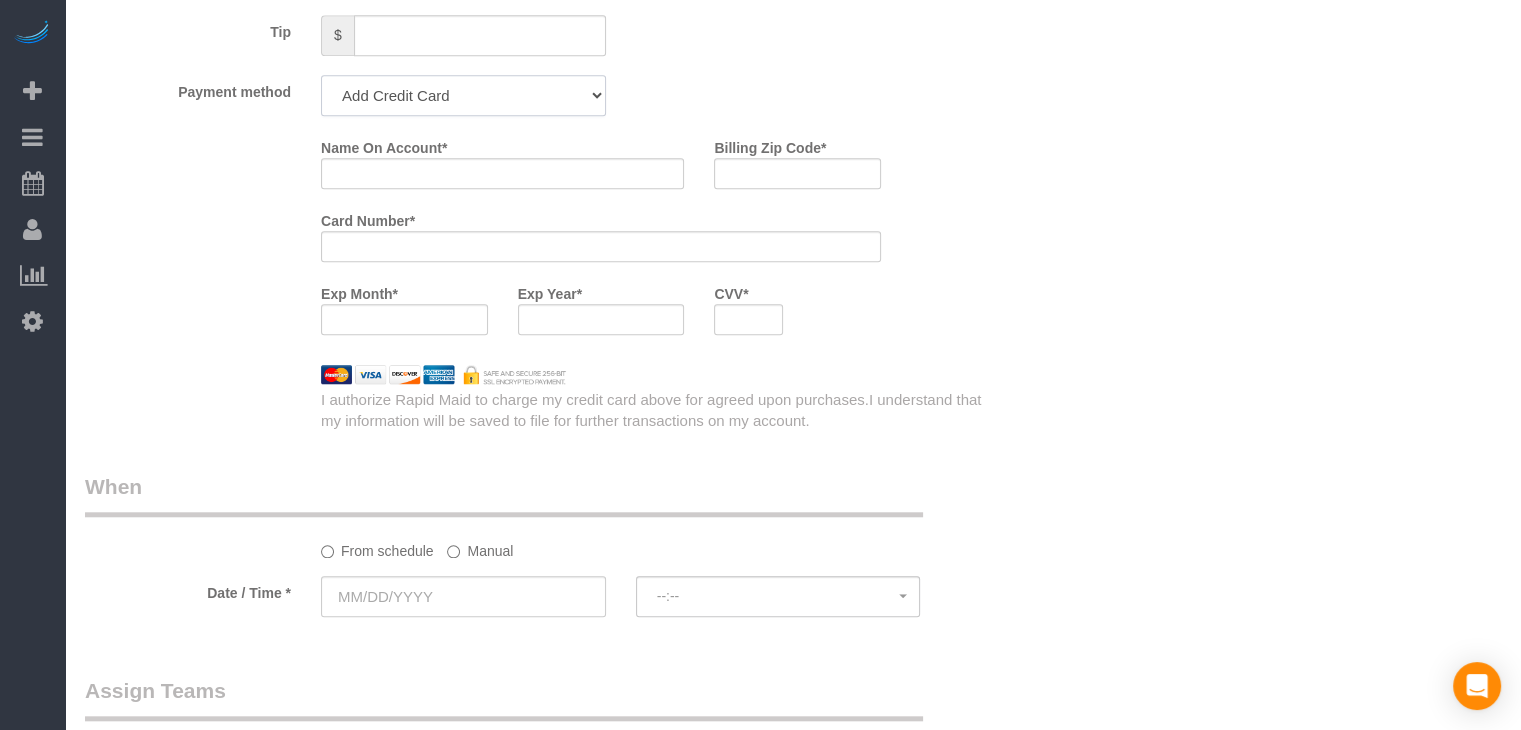 drag, startPoint x: 451, startPoint y: 98, endPoint x: 451, endPoint y: 121, distance: 23 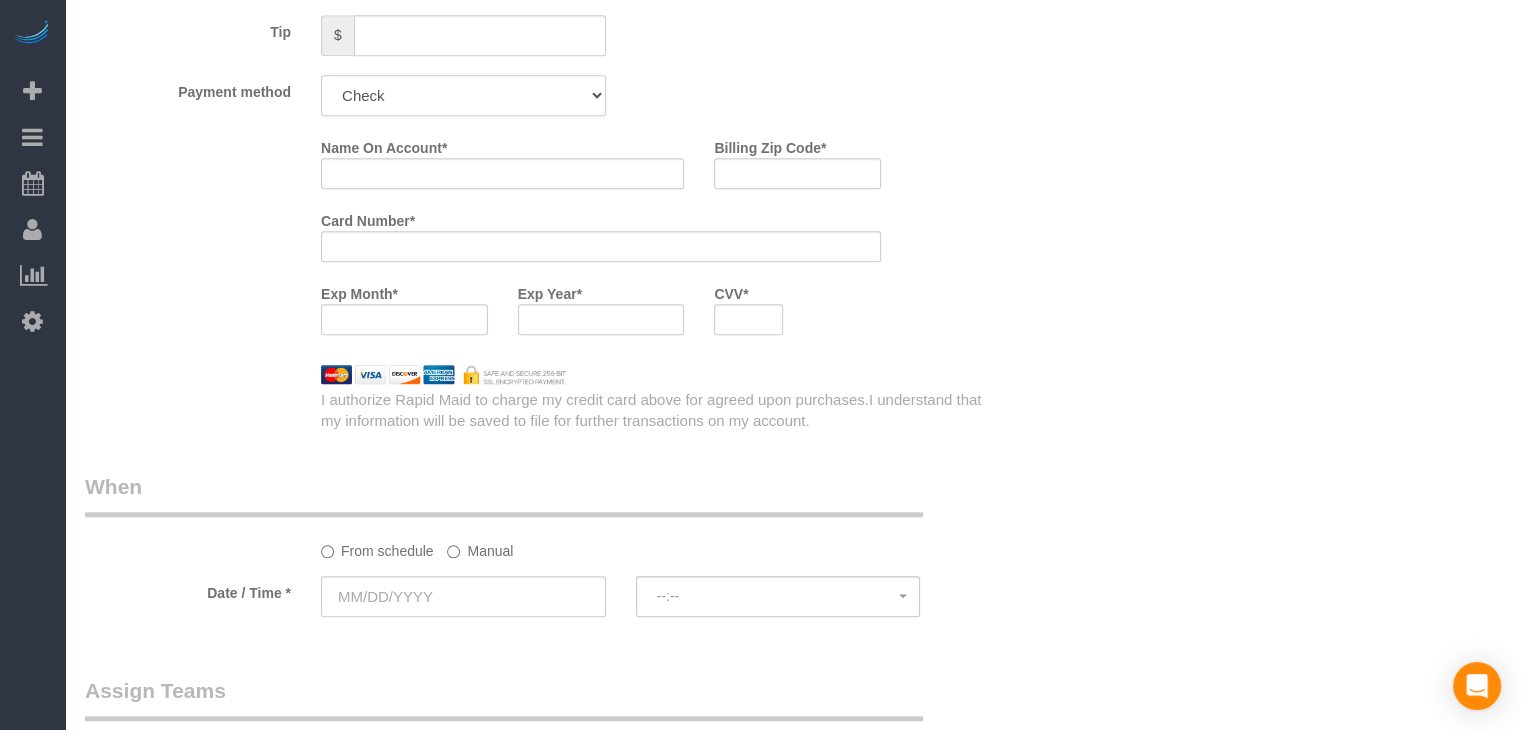 click on "Add Credit Card Cash Check Paypal" 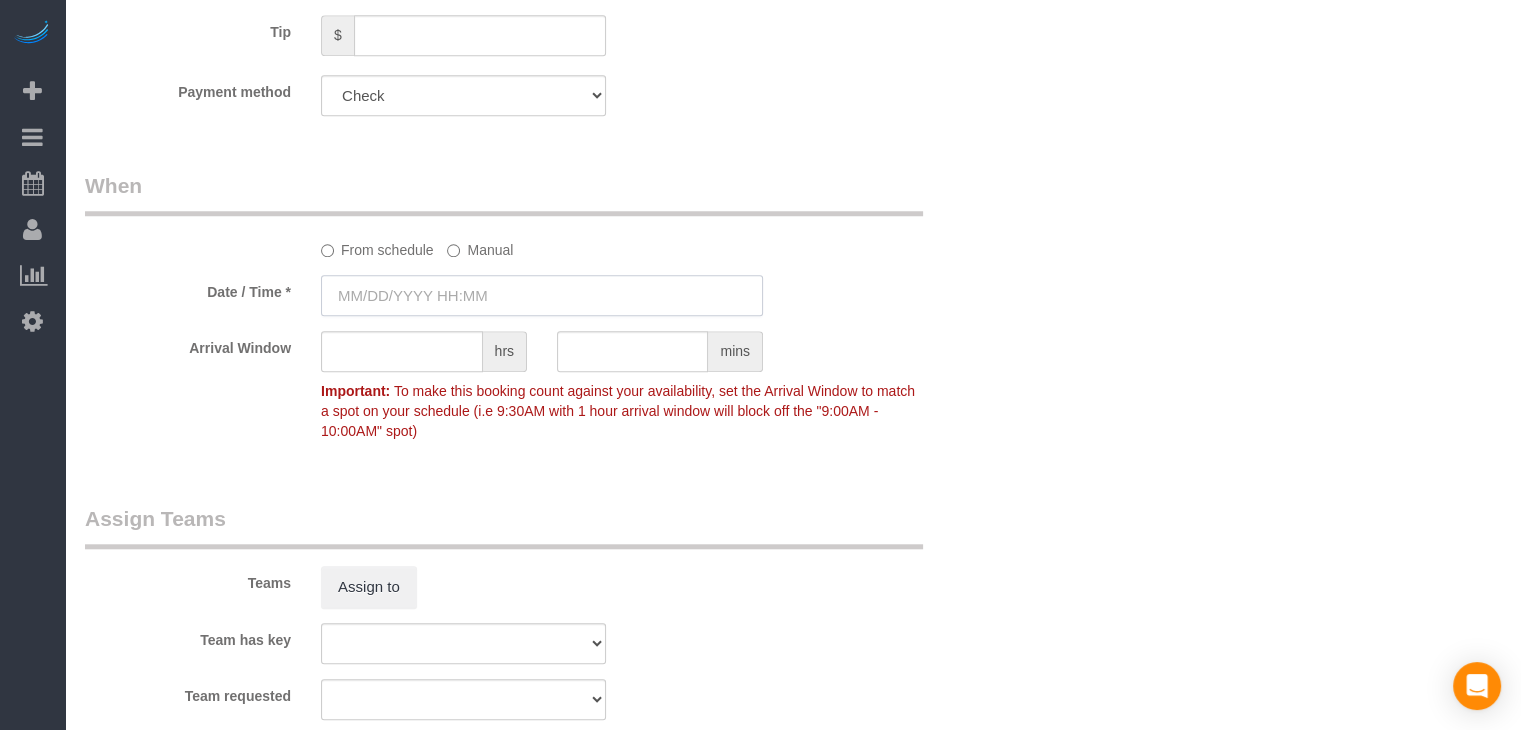 click at bounding box center [542, 295] 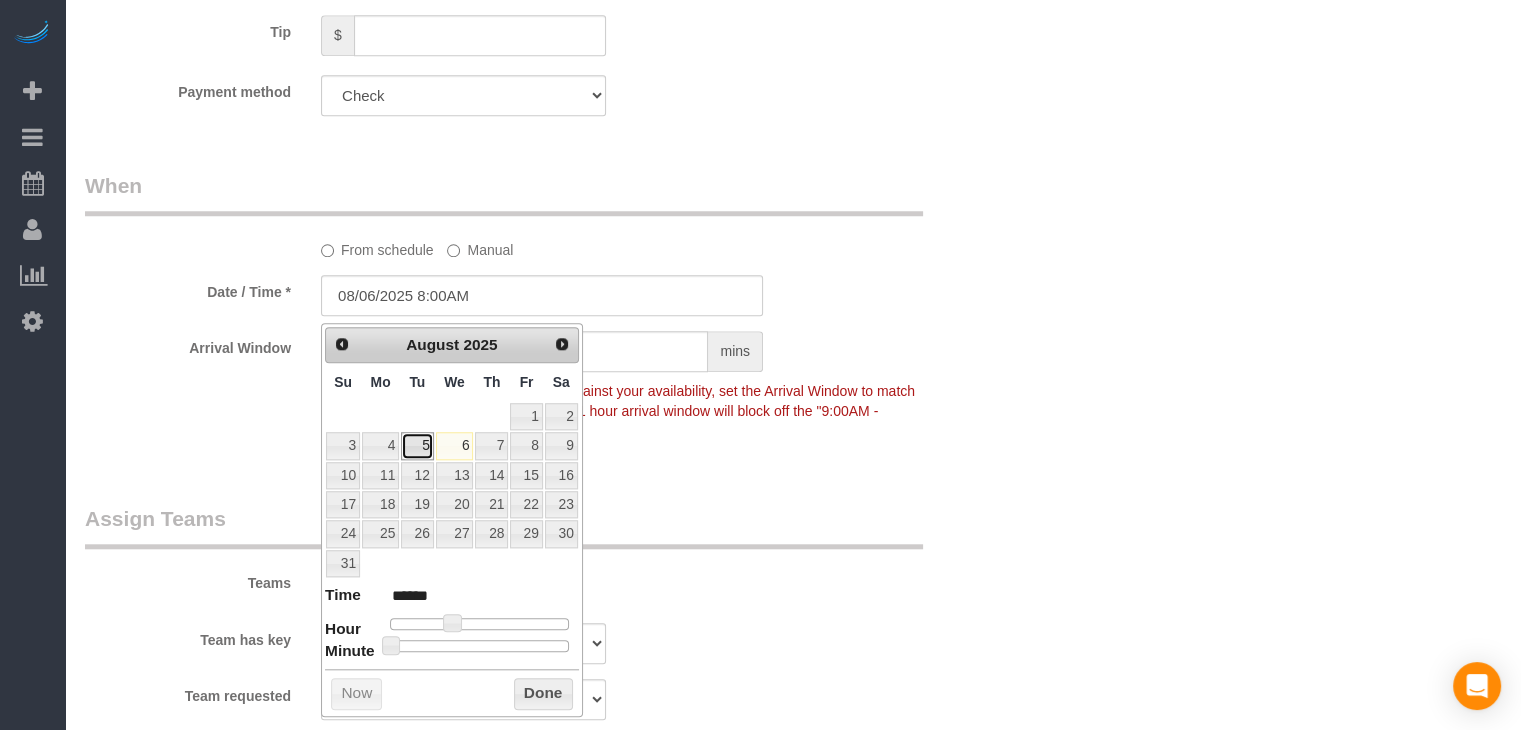 click on "5" at bounding box center [417, 445] 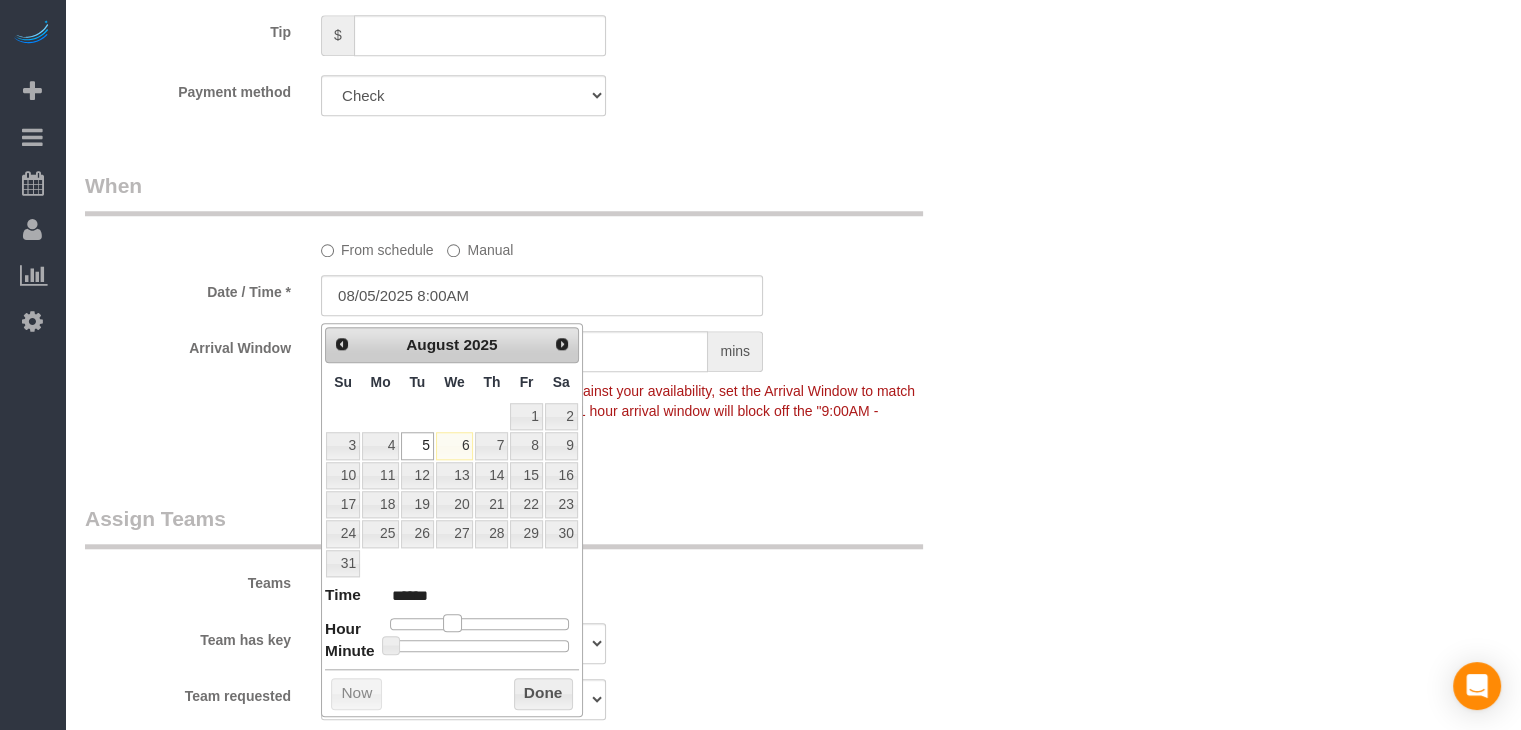 type on "08/05/2025 9:00AM" 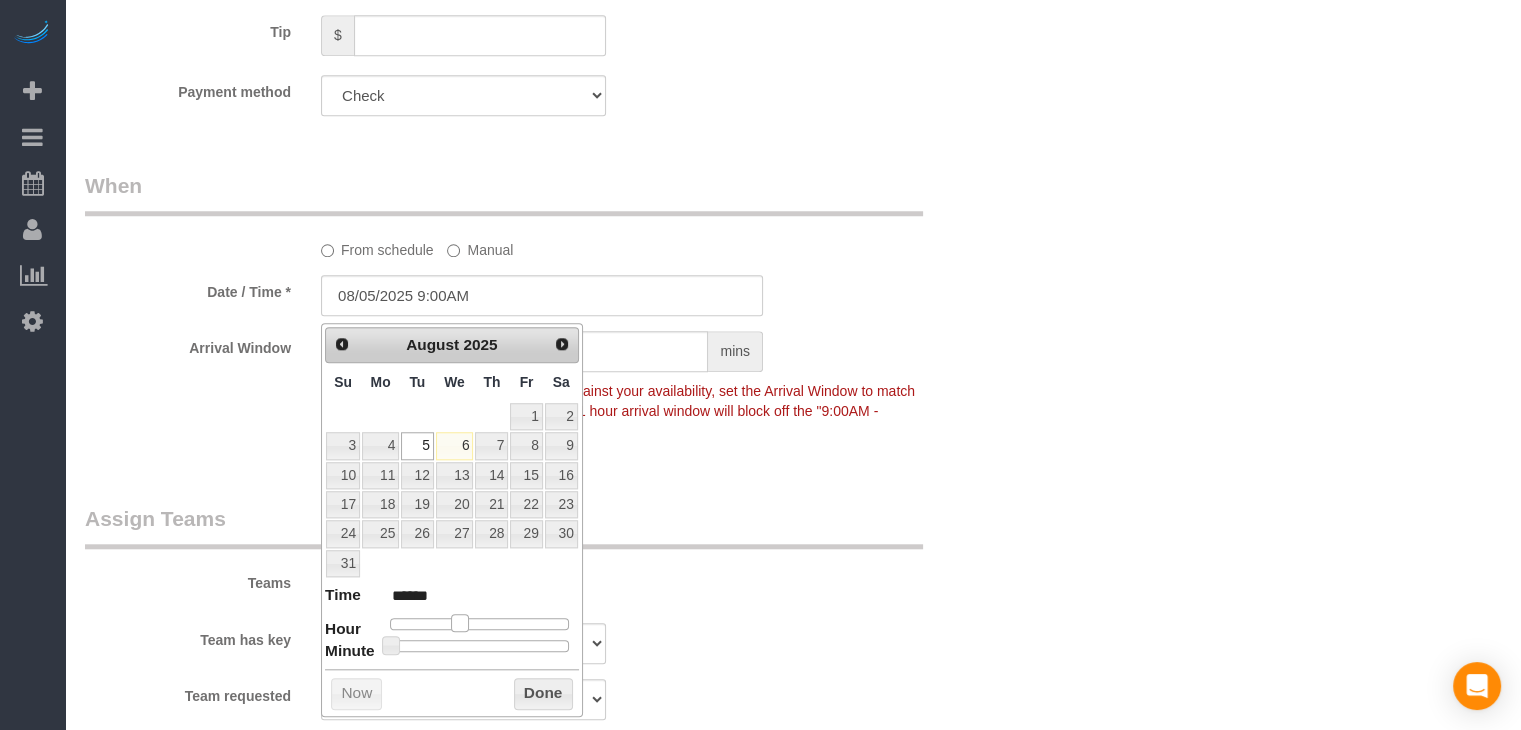 type on "08/05/2025 10:00AM" 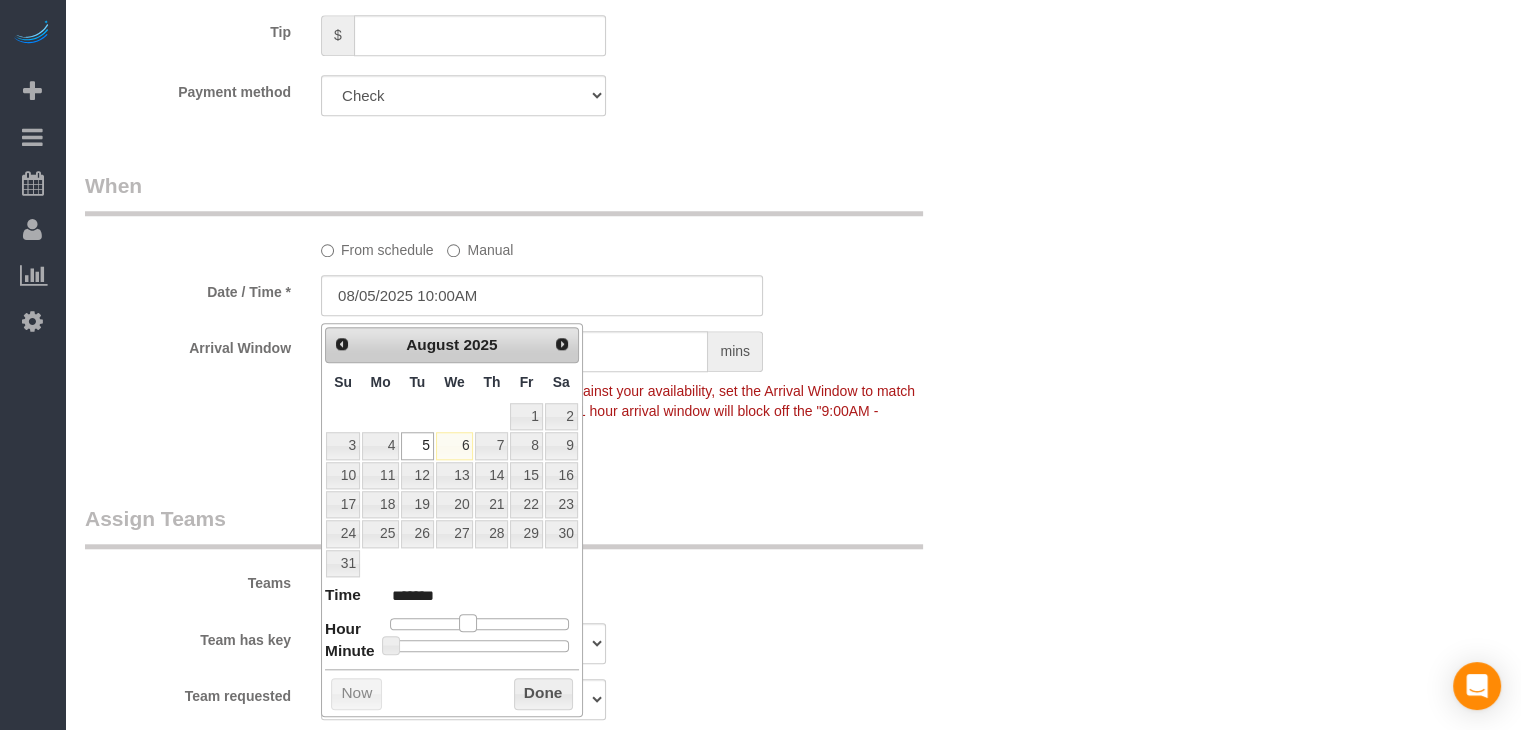 drag, startPoint x: 452, startPoint y: 626, endPoint x: 469, endPoint y: 622, distance: 17.464249 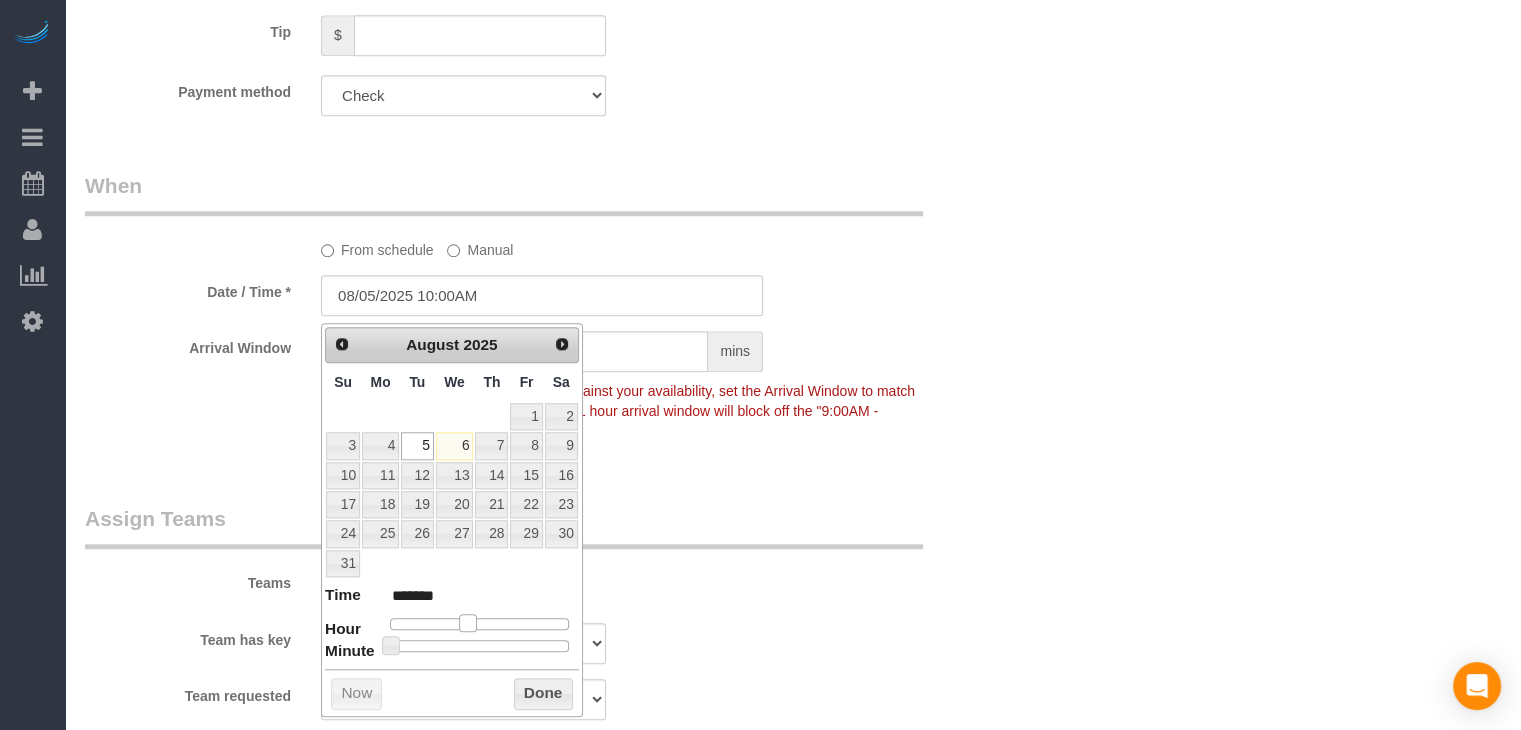 type on "08/05/2025 11:00AM" 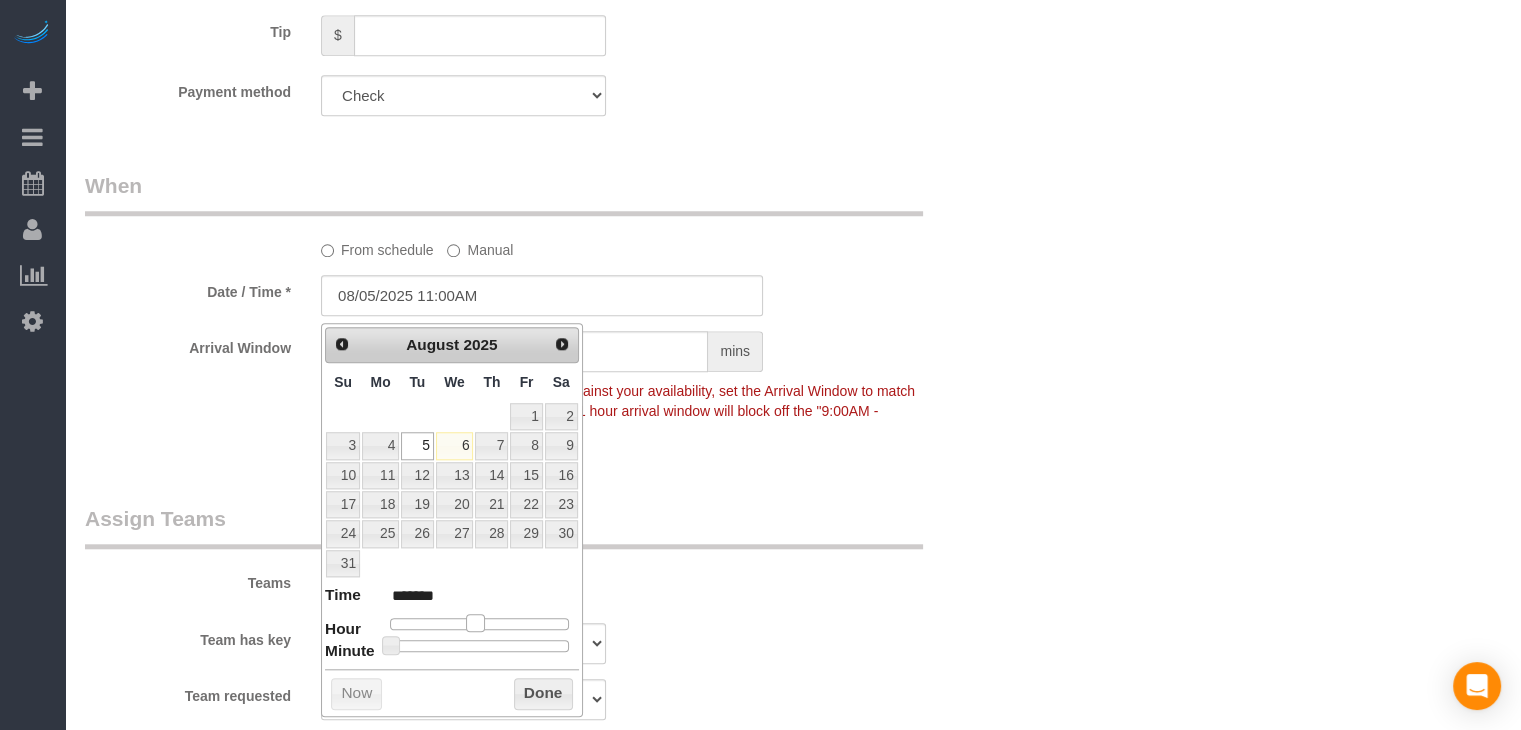 type on "08/05/2025 12:00PM" 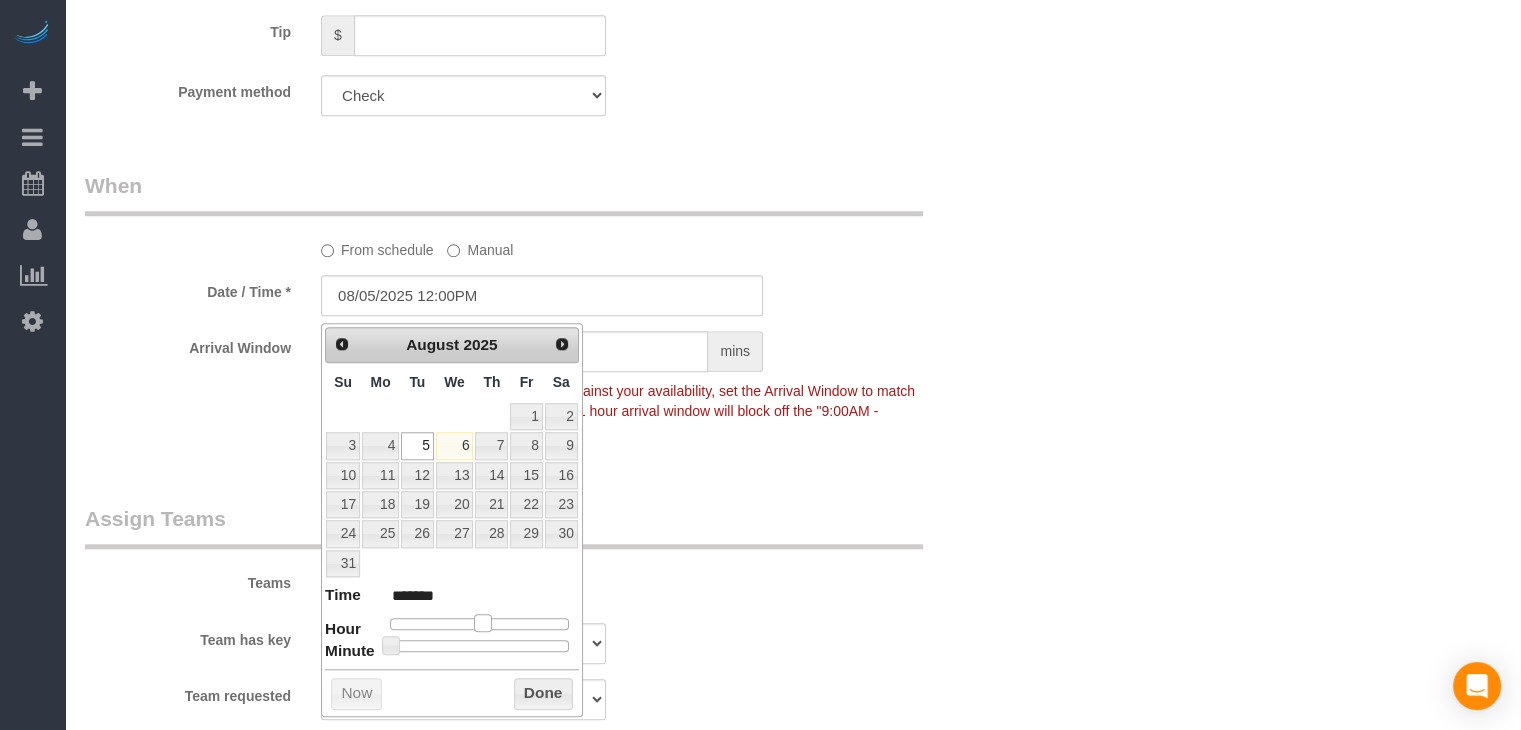 drag, startPoint x: 463, startPoint y: 621, endPoint x: 476, endPoint y: 622, distance: 13.038404 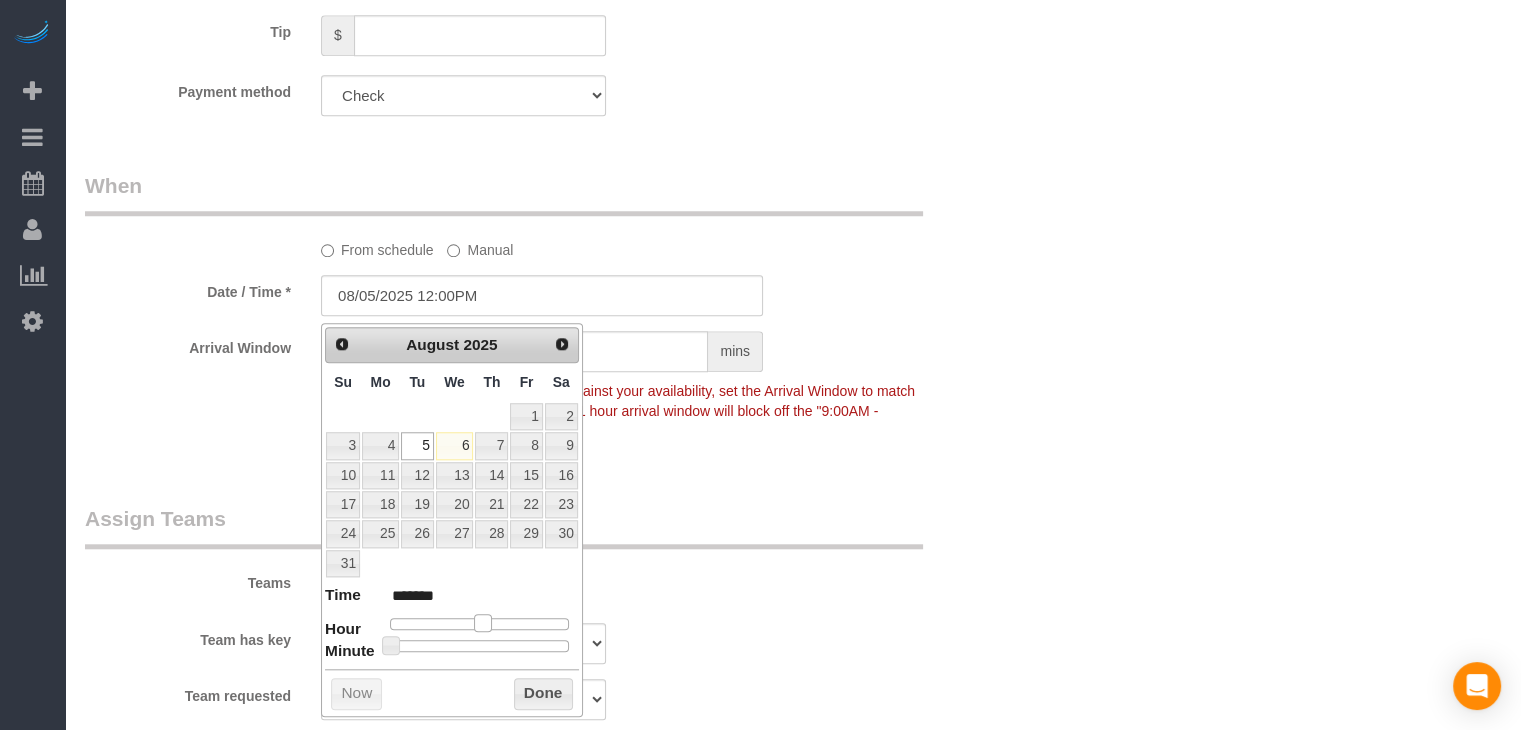type on "08/05/2025 1:00PM" 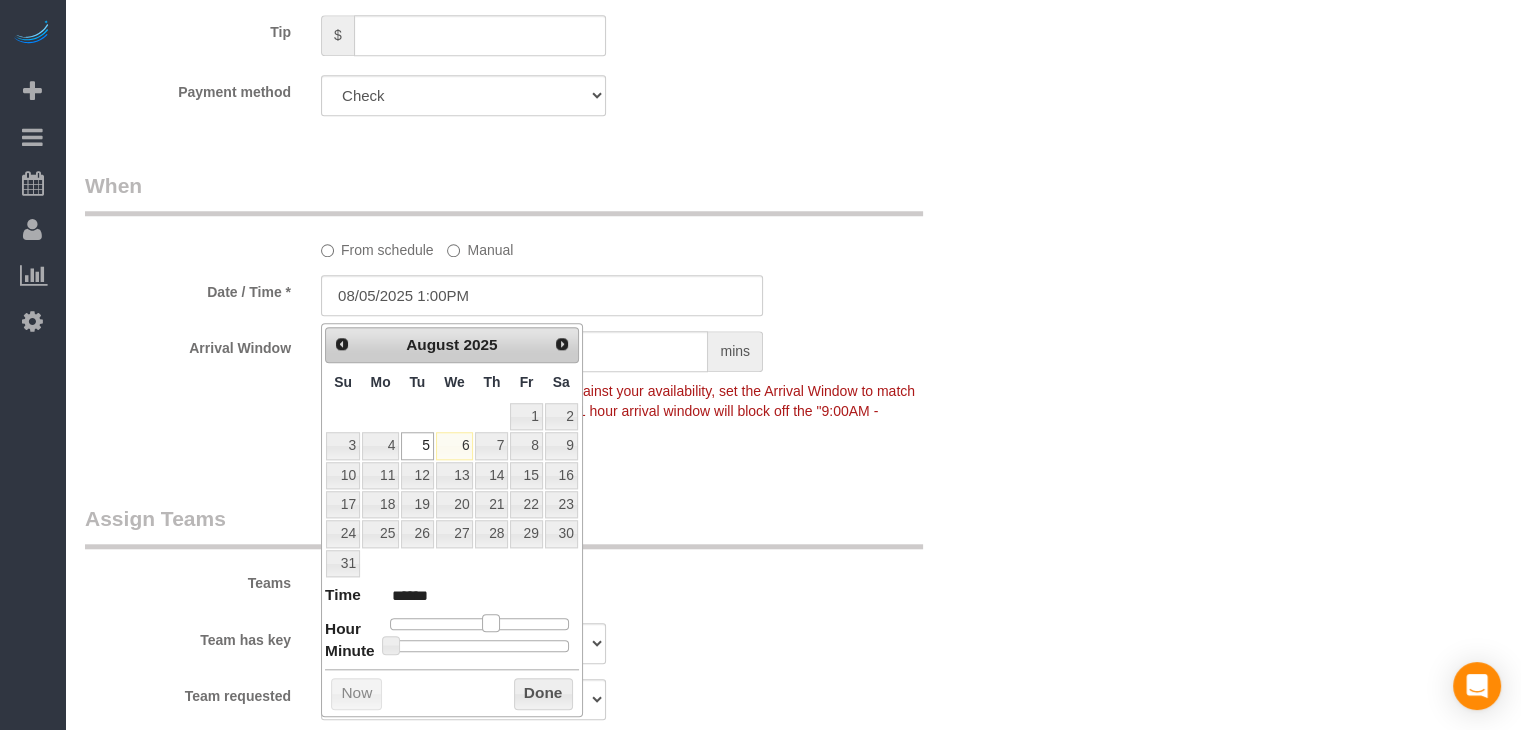 click at bounding box center [491, 623] 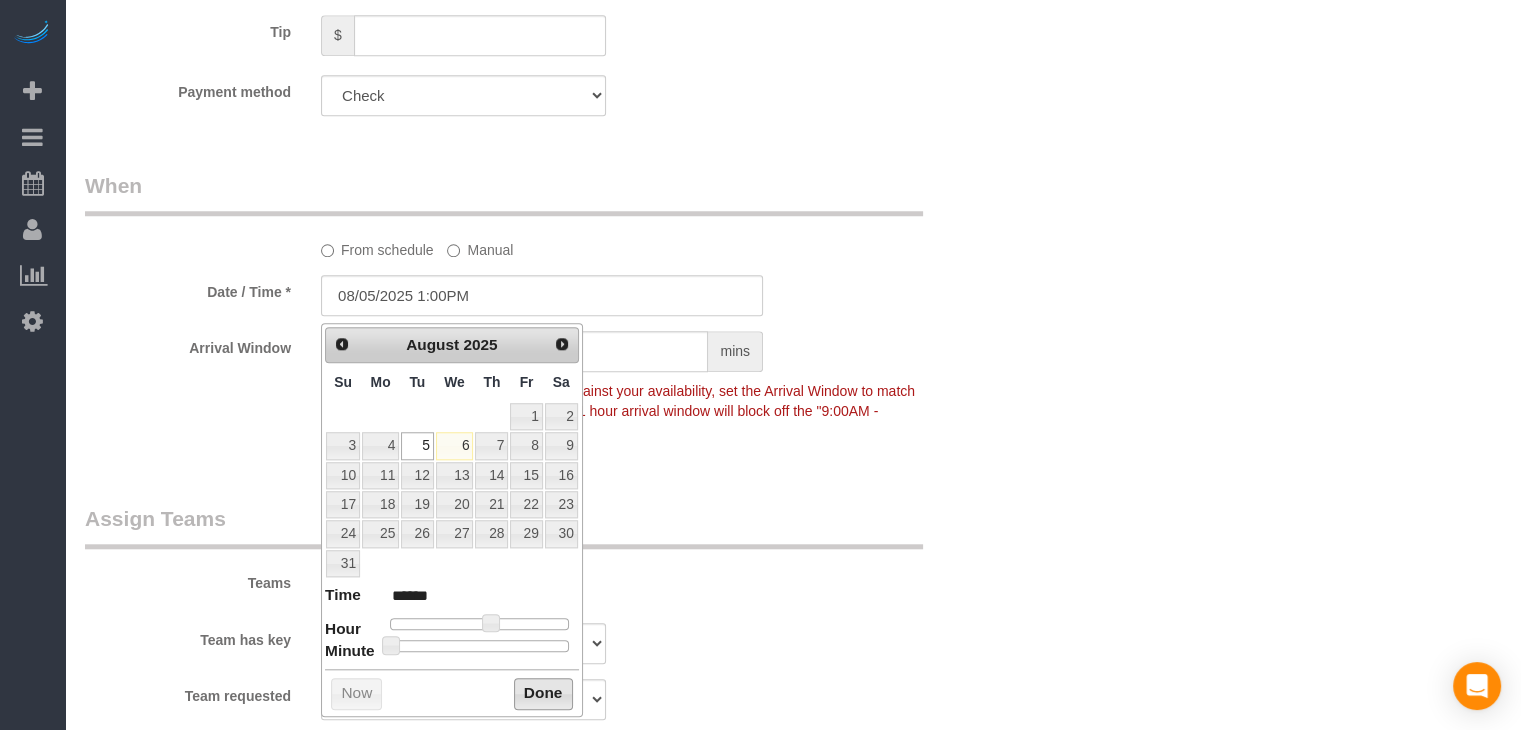 click on "Done" at bounding box center [543, 694] 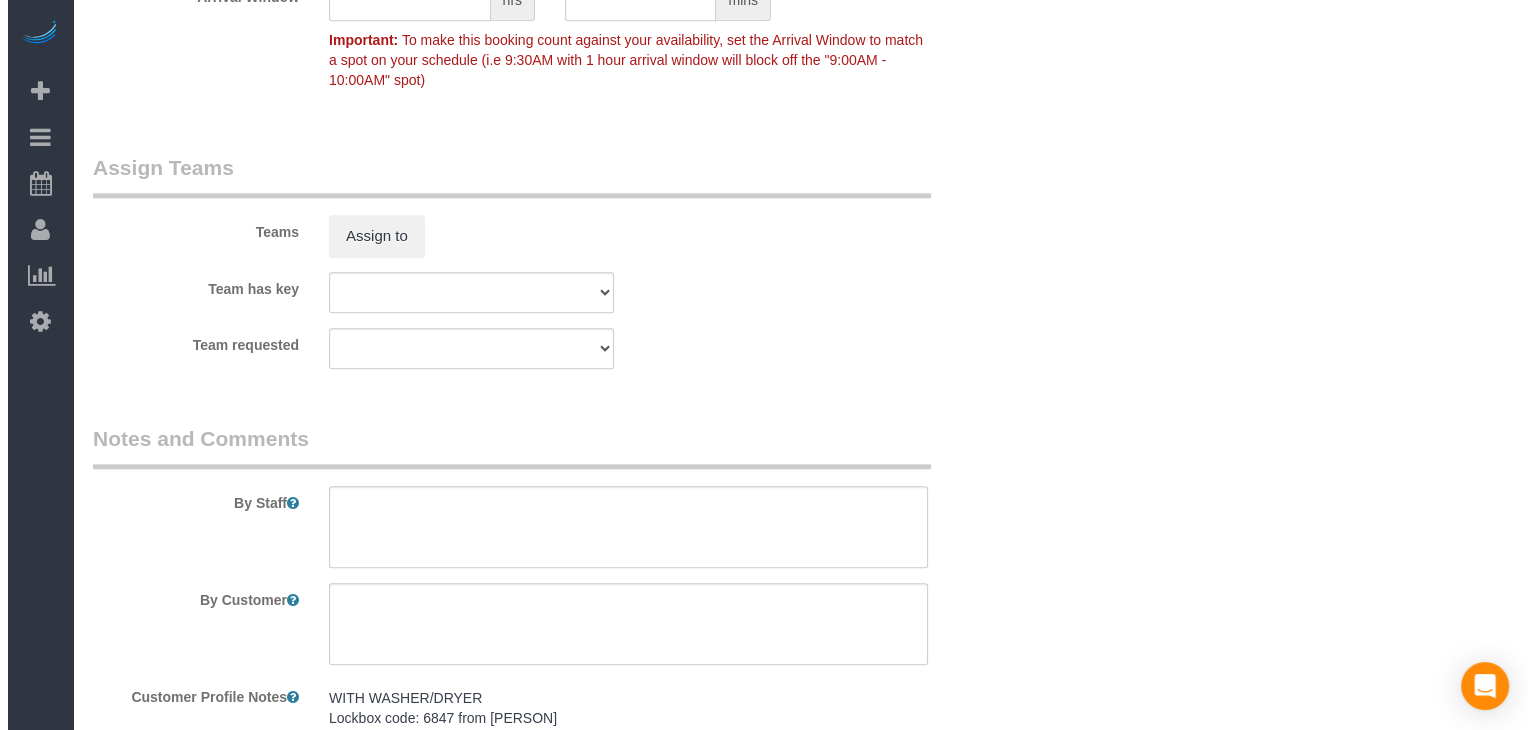 scroll, scrollTop: 2101, scrollLeft: 0, axis: vertical 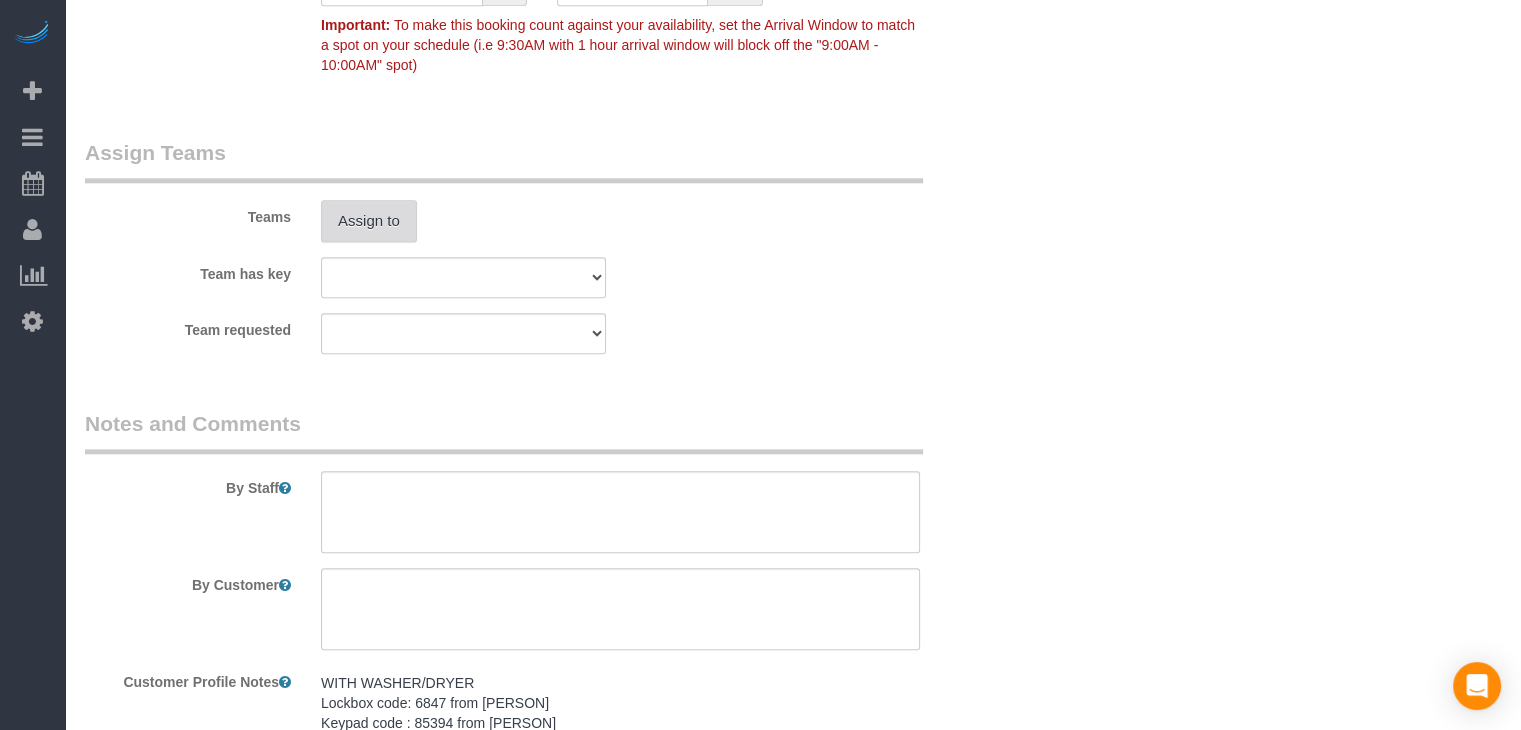 click on "Assign to" at bounding box center (369, 221) 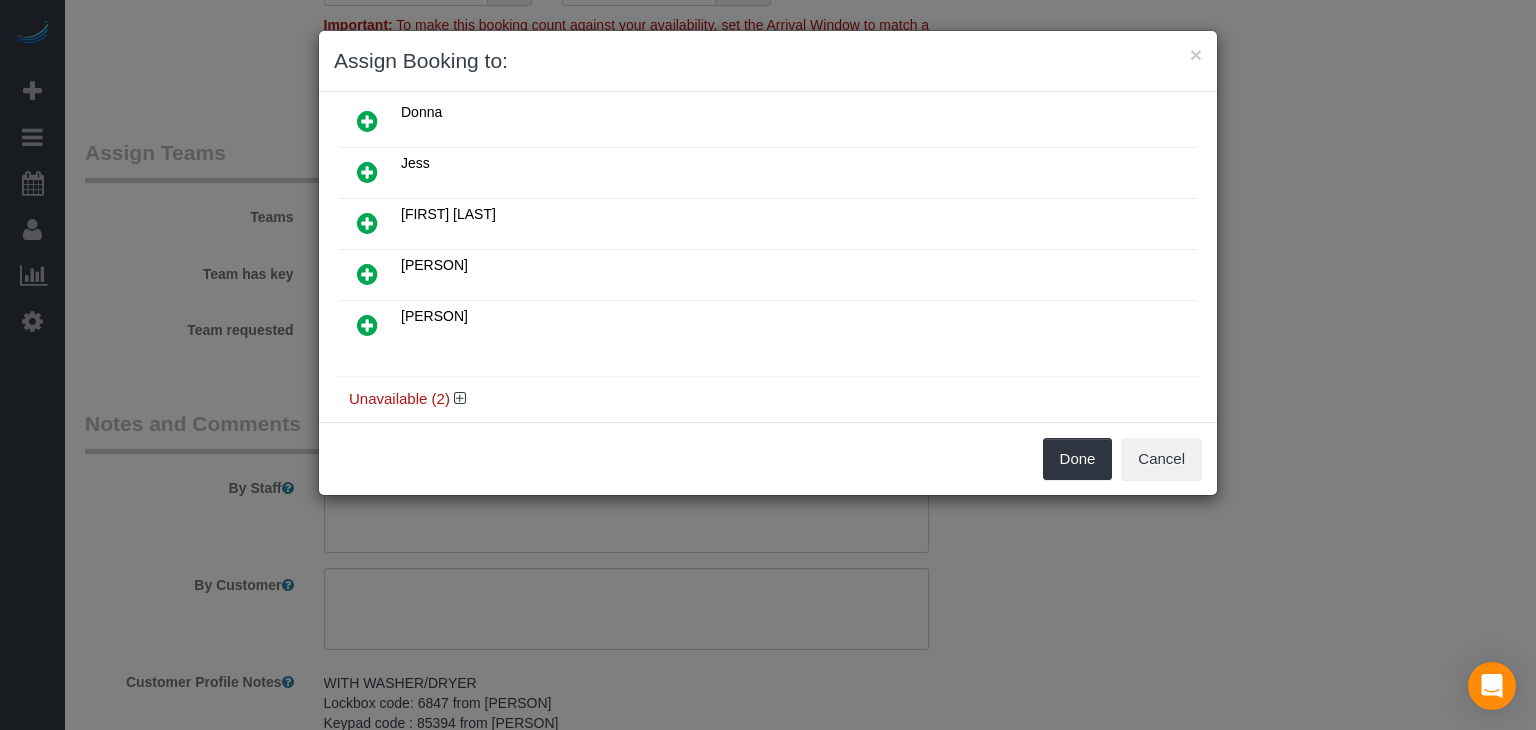 scroll, scrollTop: 330, scrollLeft: 0, axis: vertical 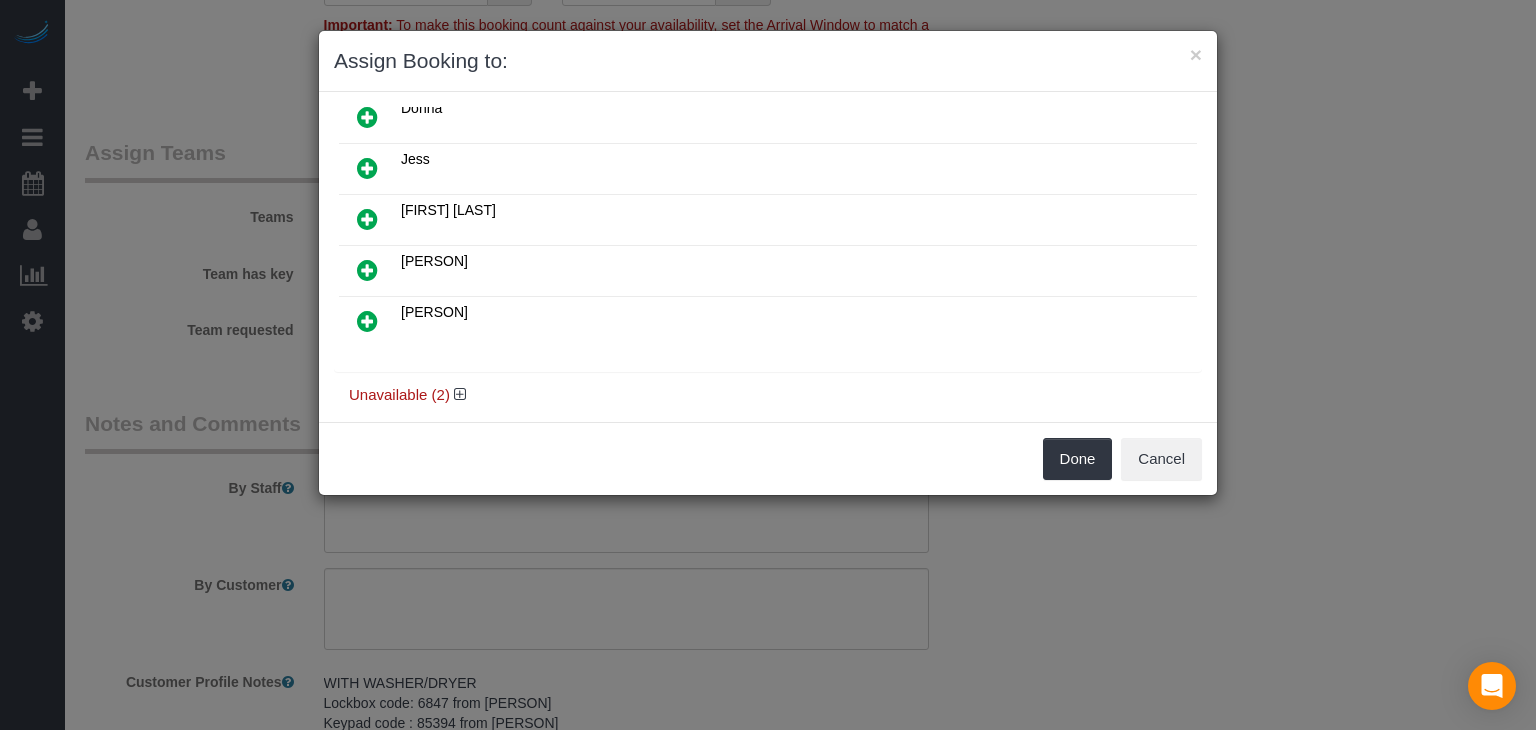 click at bounding box center (367, 270) 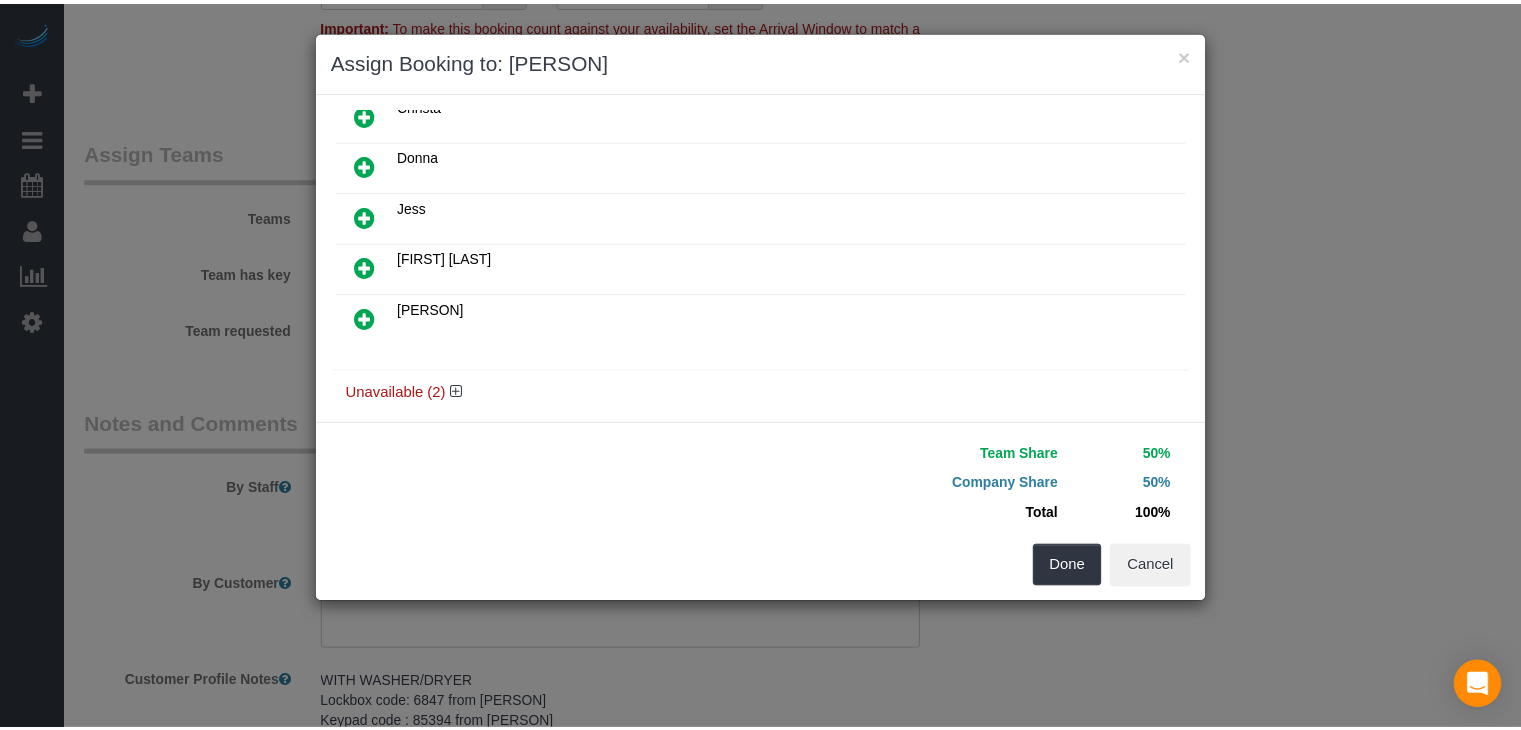 scroll, scrollTop: 339, scrollLeft: 0, axis: vertical 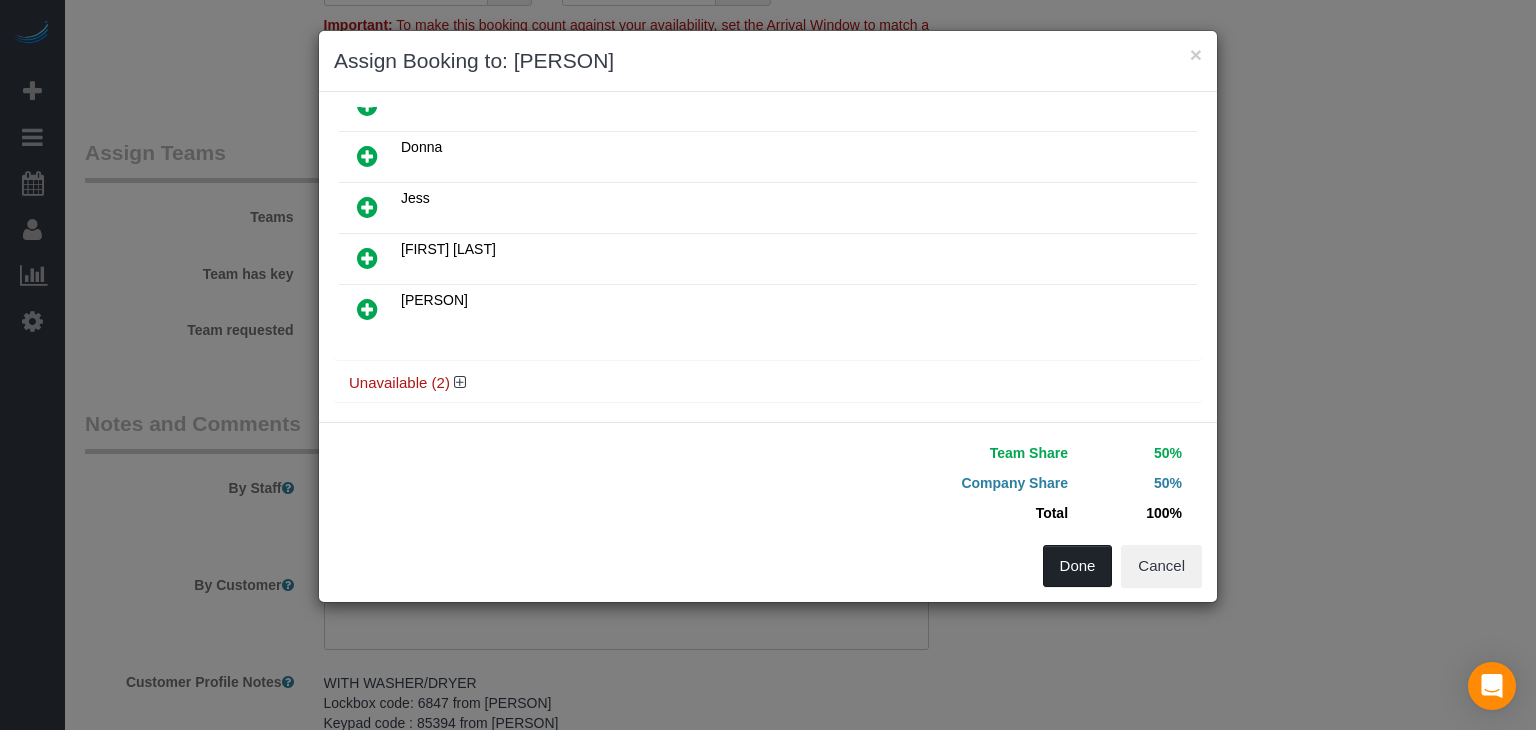 click on "Done" at bounding box center (1078, 566) 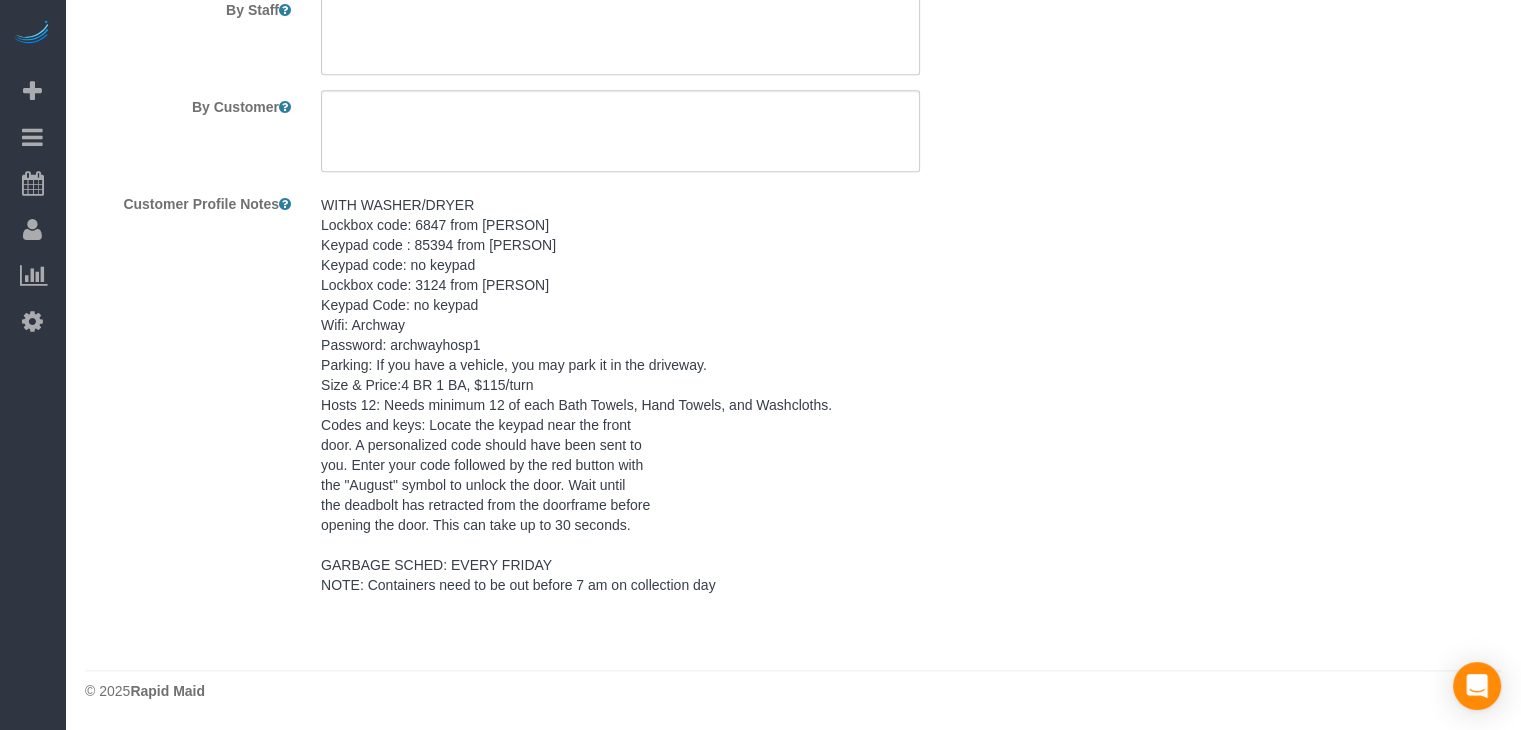 click on "WITH WASHER/DRYER
Lockbox code: 6847 from [PERSON]
Keypad code : 85394 from [PERSON]
Keypad code: no keypad
Lockbox code: 3124 from [PERSON]
Keypad Code: no keypad
Wifi: Archway
Password: archwayhosp1
Parking: If you have a vehicle, you may park it in the driveway.                                                                                                       Size & Price:4 BR 1 BA, $115/turn
Hosts 12: Needs minimum 12 of each Bath Towels, Hand Towels, and Washcloths.
Codes and keys: Locate the keypad near the front
door. A personalized code should have been sent to
you. Enter your code followed by the red button with
the "August" symbol to unlock the door. Wait until
the deadbolt has retracted from the doorframe before
opening the door. This can take up to 30 seconds.
GARBAGE SCHED: EVERY FRIDAY
NOTE: Containers need to be out before 7 am on collection day" at bounding box center (620, 395) 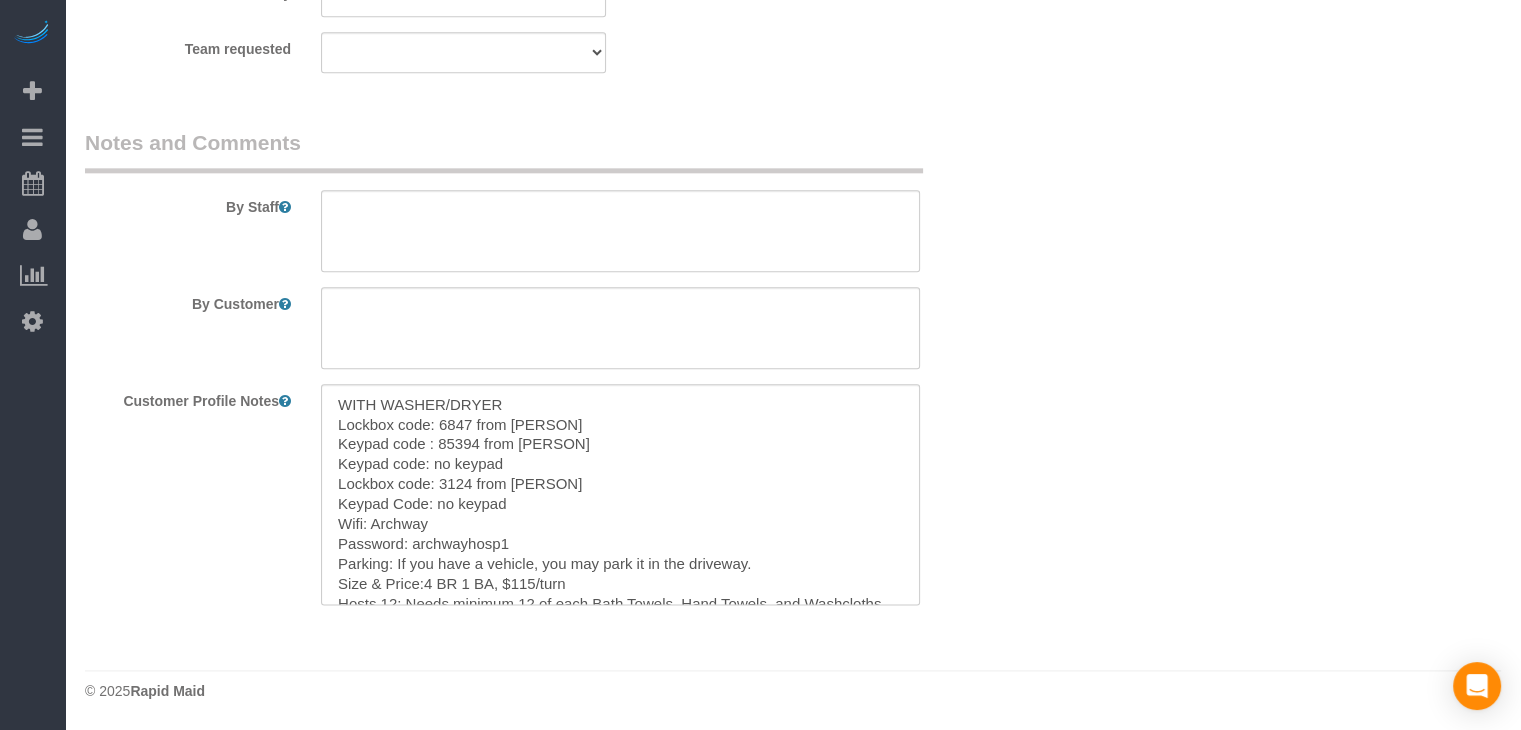 scroll, scrollTop: 2388, scrollLeft: 0, axis: vertical 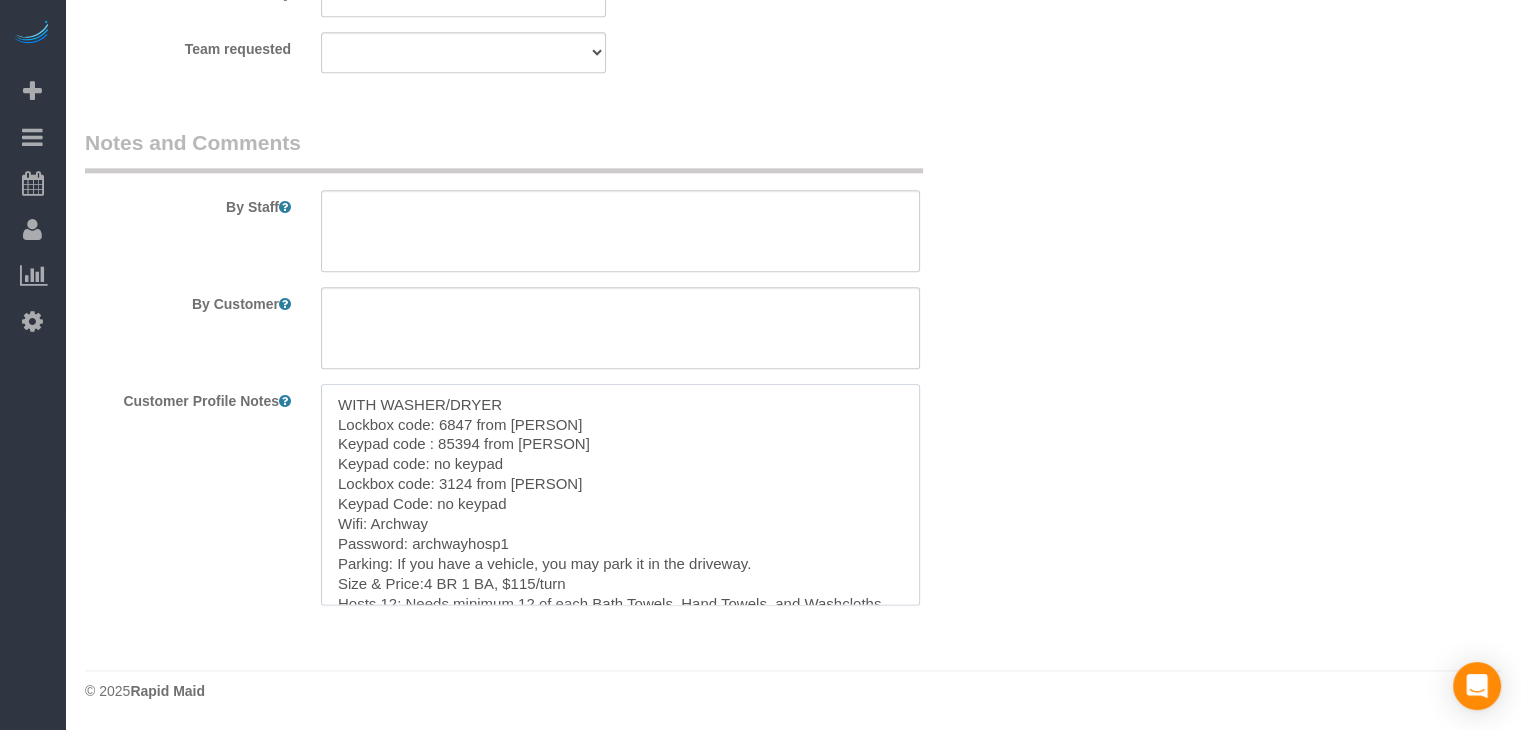 click on "WITH WASHER/DRYER
Lockbox code: 6847 from [PERSON]
Keypad code : 85394 from [PERSON]
Keypad code: no keypad
Lockbox code: 3124 from [PERSON]
Keypad Code: no keypad
Wifi: Archway
Password: archwayhosp1
Parking: If you have a vehicle, you may park it in the driveway.                                                                                                       Size & Price:4 BR 1 BA, $115/turn
Hosts 12: Needs minimum 12 of each Bath Towels, Hand Towels, and Washcloths.
Codes and keys: Locate the keypad near the front
door. A personalized code should have been sent to
you. Enter your code followed by the red button with
the "August" symbol to unlock the door. Wait until
the deadbolt has retracted from the doorframe before
opening the door. This can take up to 30 seconds.
GARBAGE SCHED: EVERY FRIDAY
NOTE: Containers need to be out before 7 am on collection day" at bounding box center [620, 494] 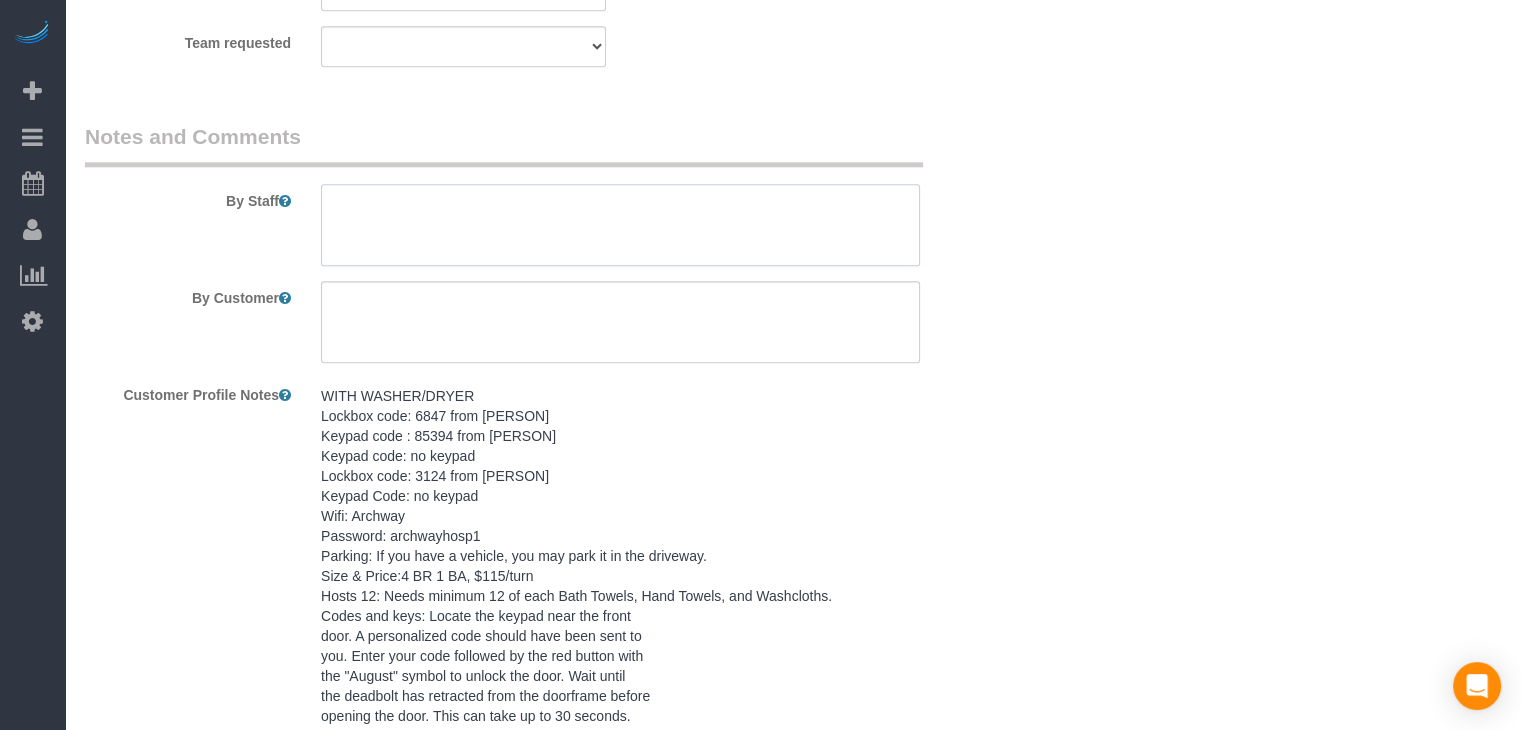 click at bounding box center (620, 225) 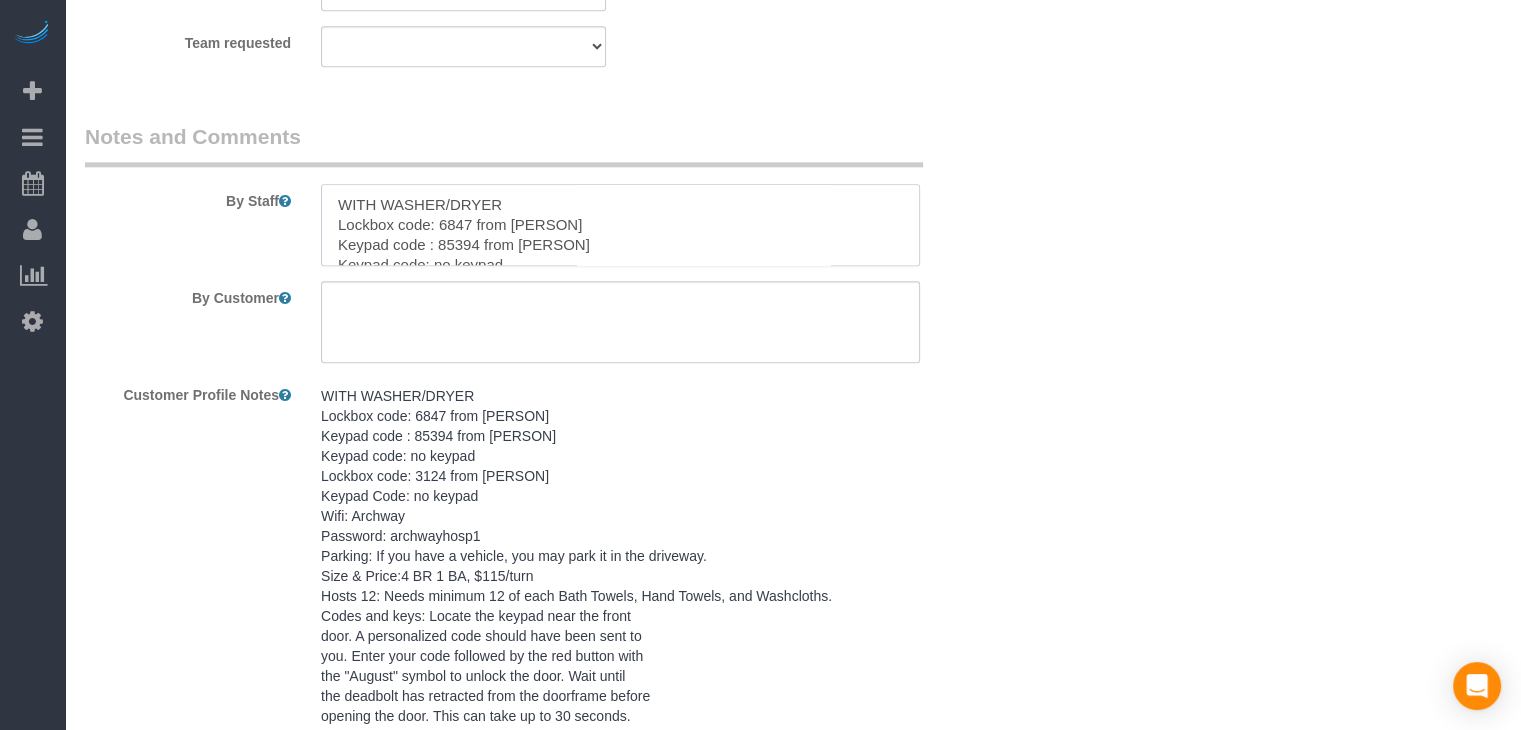 scroll, scrollTop: 327, scrollLeft: 0, axis: vertical 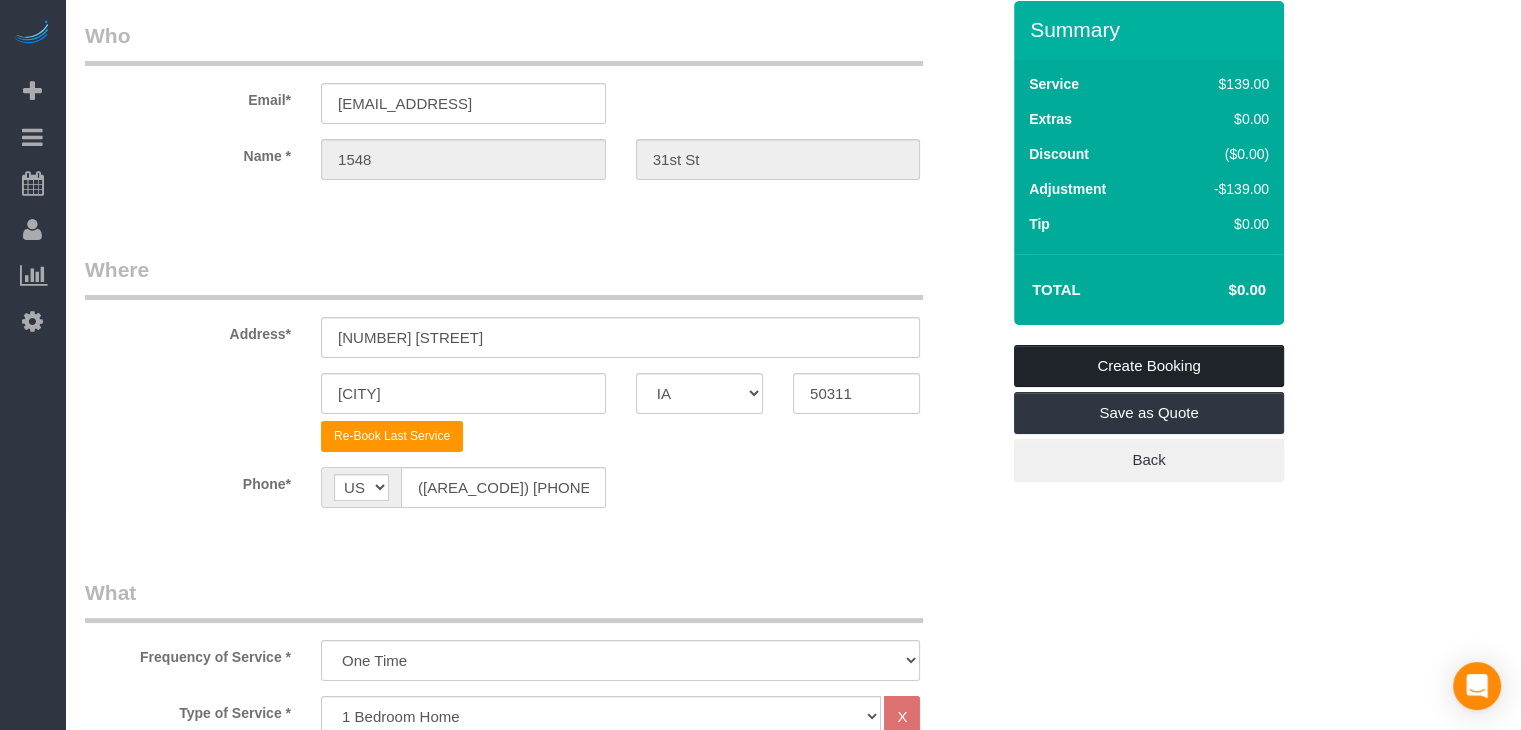 type on "WITH WASHER/DRYER
Lockbox code: 6847 from [PERSON]
Keypad code : 85394 from [PERSON]
Keypad code: no keypad
Lockbox code: 3124 from [PERSON]
Keypad Code: no keypad
Wifi: Archway
Password: archwayhosp1
Parking: If you have a vehicle, you may park it in the driveway.                                                                                                       Size & Price:4 BR 1 BA, $115/turn
Hosts 12: Needs minimum 12 of each Bath Towels, Hand Towels, and Washcloths.
Codes and keys: Locate the keypad near the front
door. A personalized code should have been sent to
you. Enter your code followed by the red button with
the "August" symbol to unlock the door. Wait until
the deadbolt has retracted from the doorframe before
opening the door. This can take up to 30 seconds.
GARBAGE SCHED: EVERY FRIDAY
NOTE: Containers need to be out before 7 am on collection day" 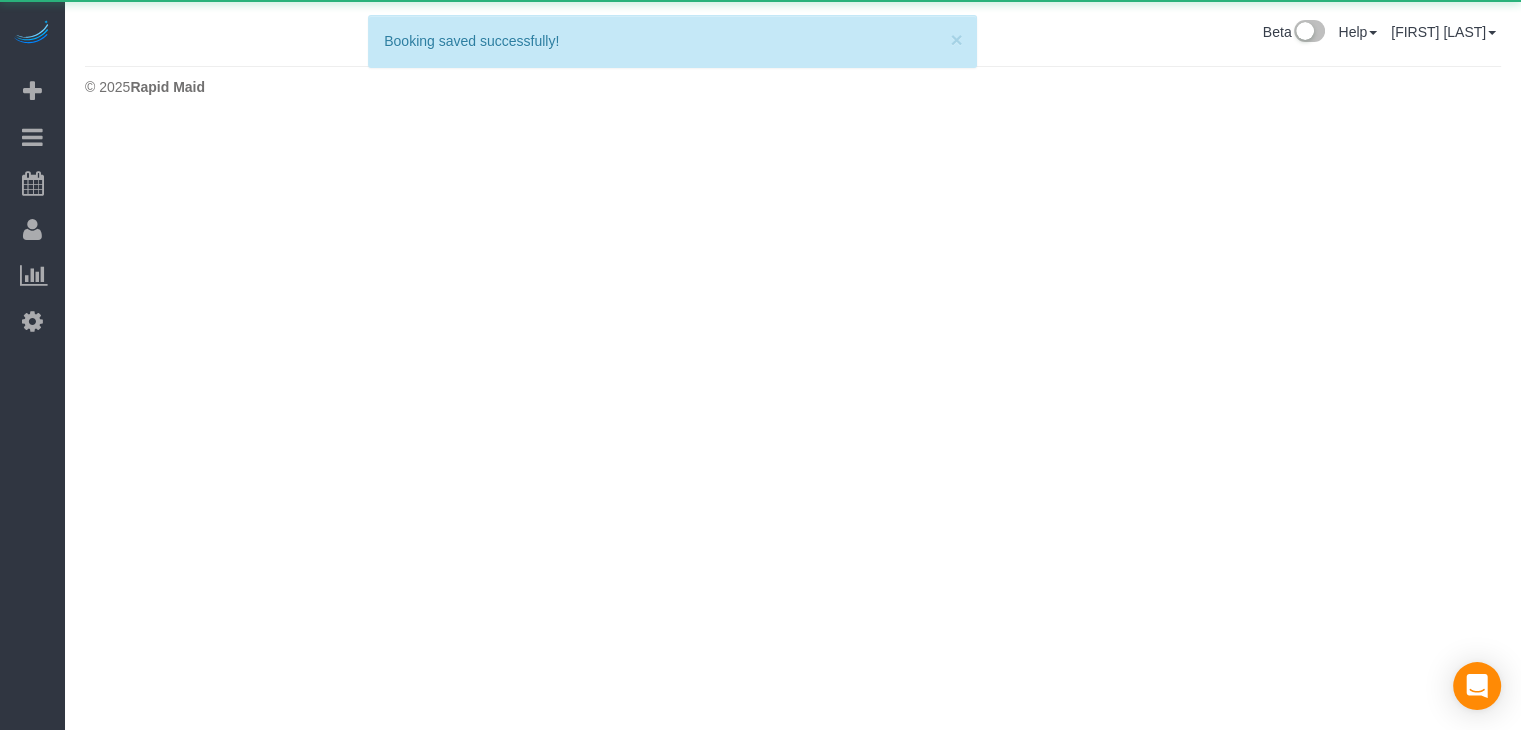 scroll, scrollTop: 0, scrollLeft: 0, axis: both 